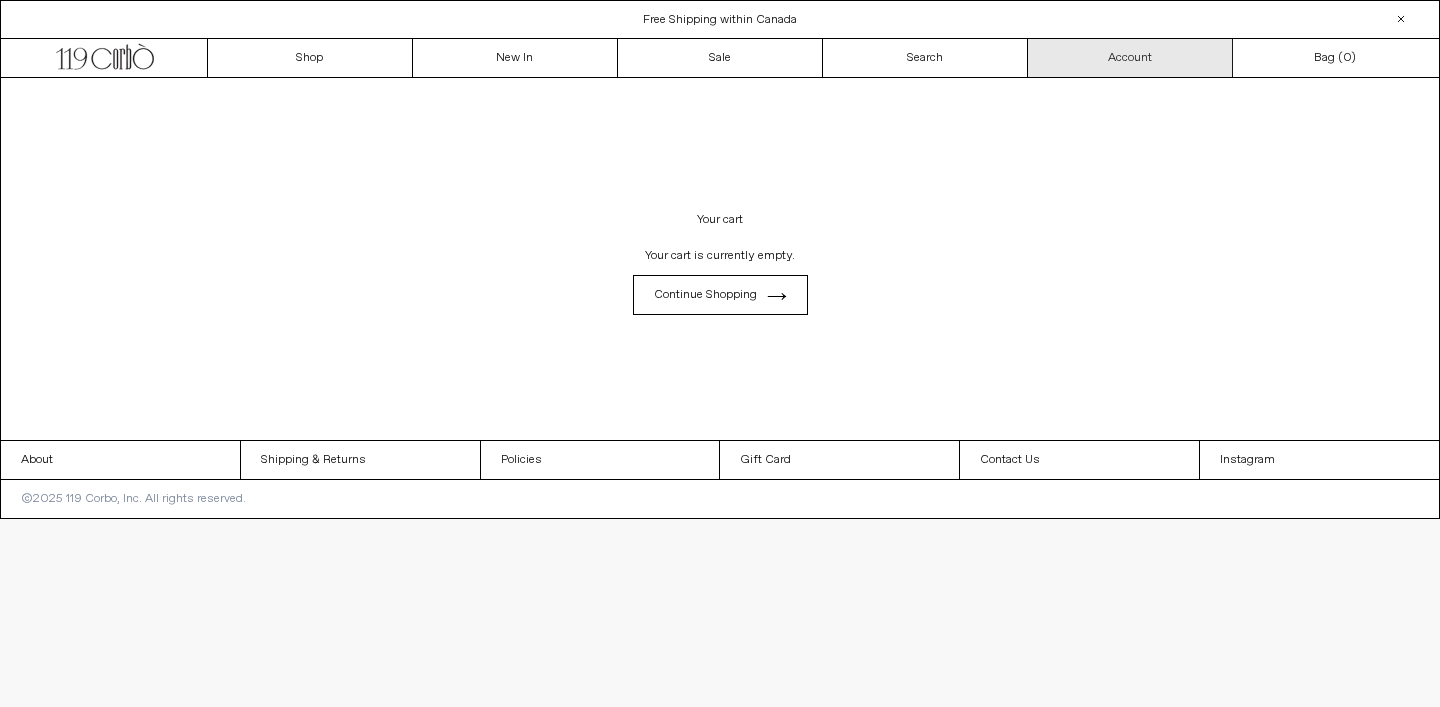 scroll, scrollTop: 0, scrollLeft: 0, axis: both 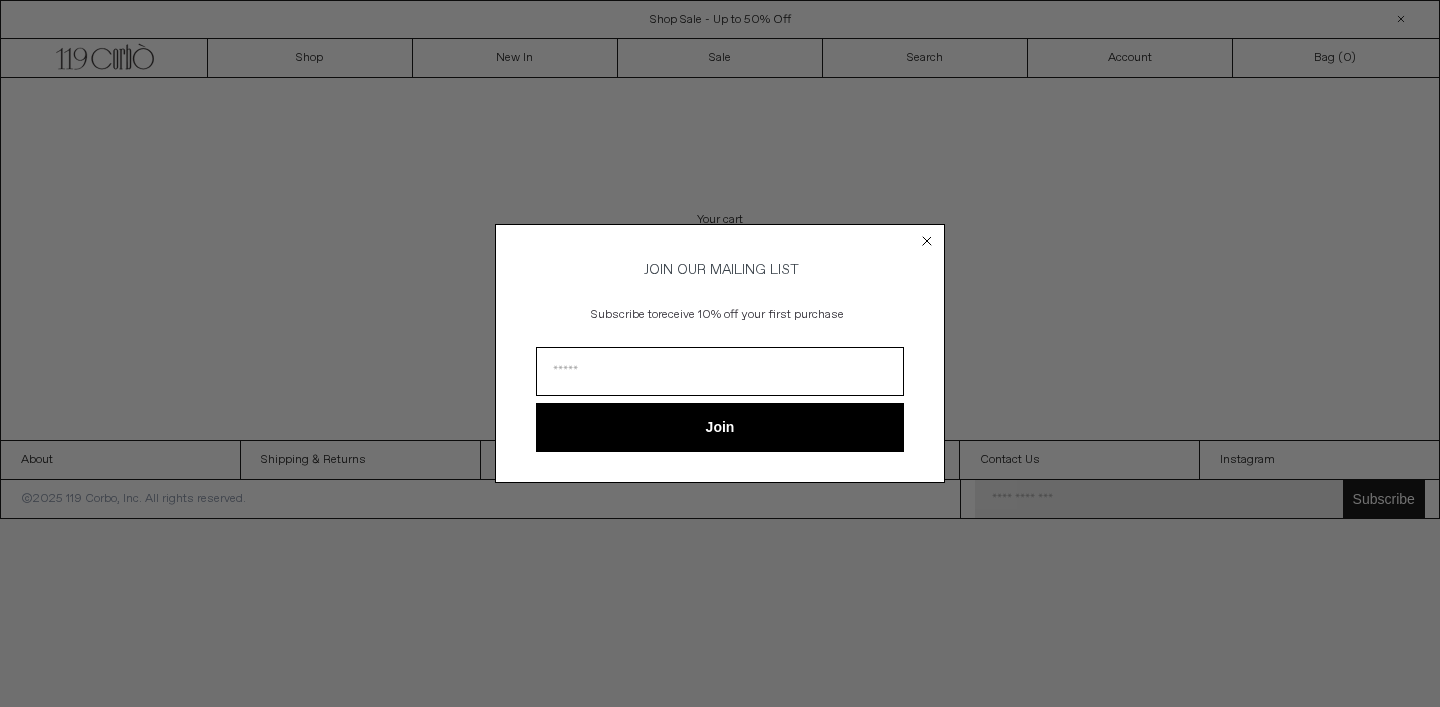 click at bounding box center (720, 371) 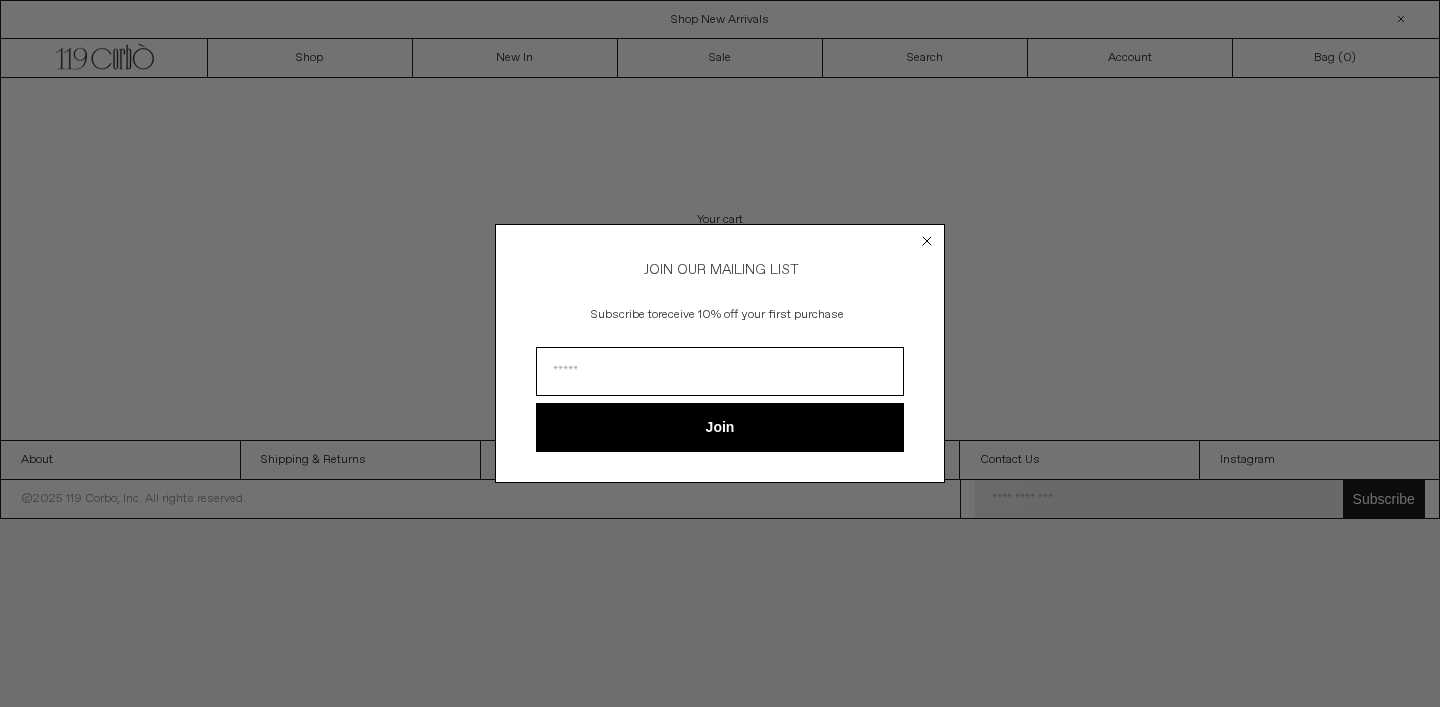 type on "**********" 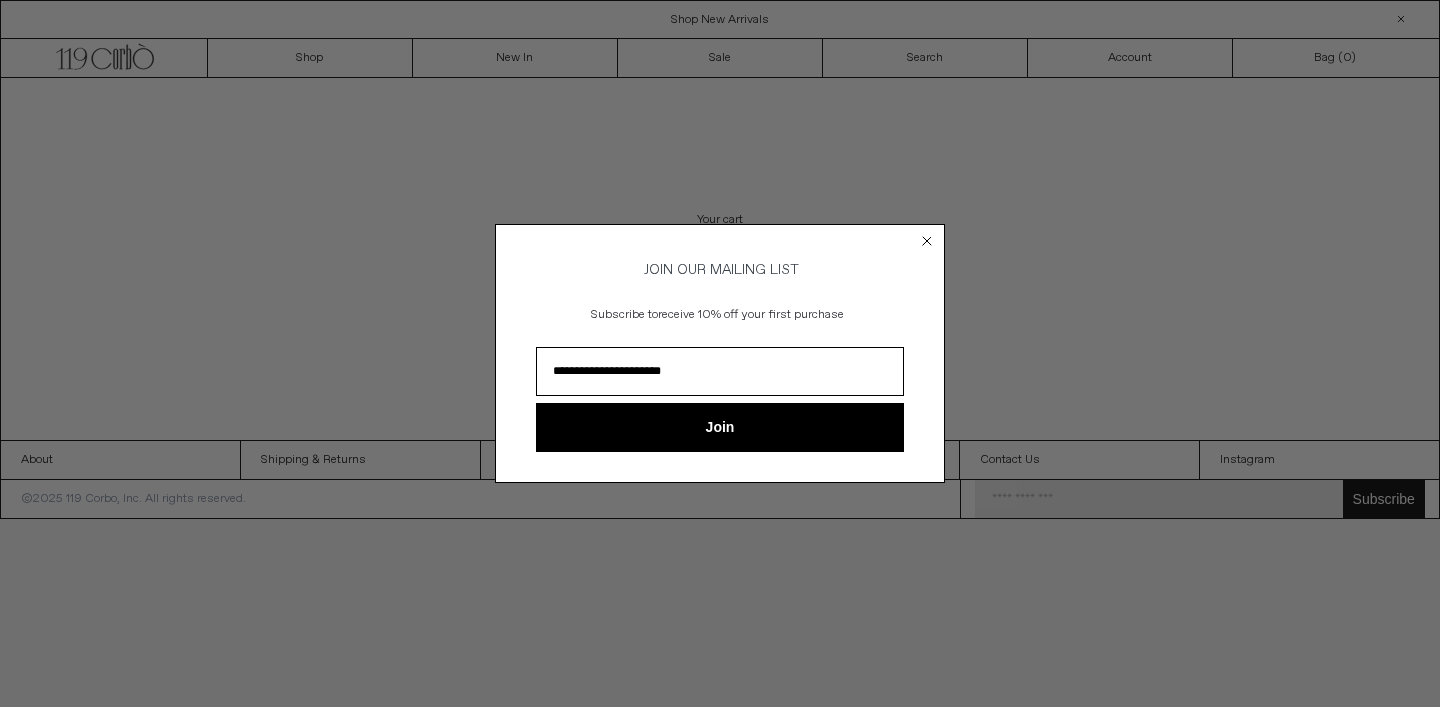 click on "Join" at bounding box center [720, 427] 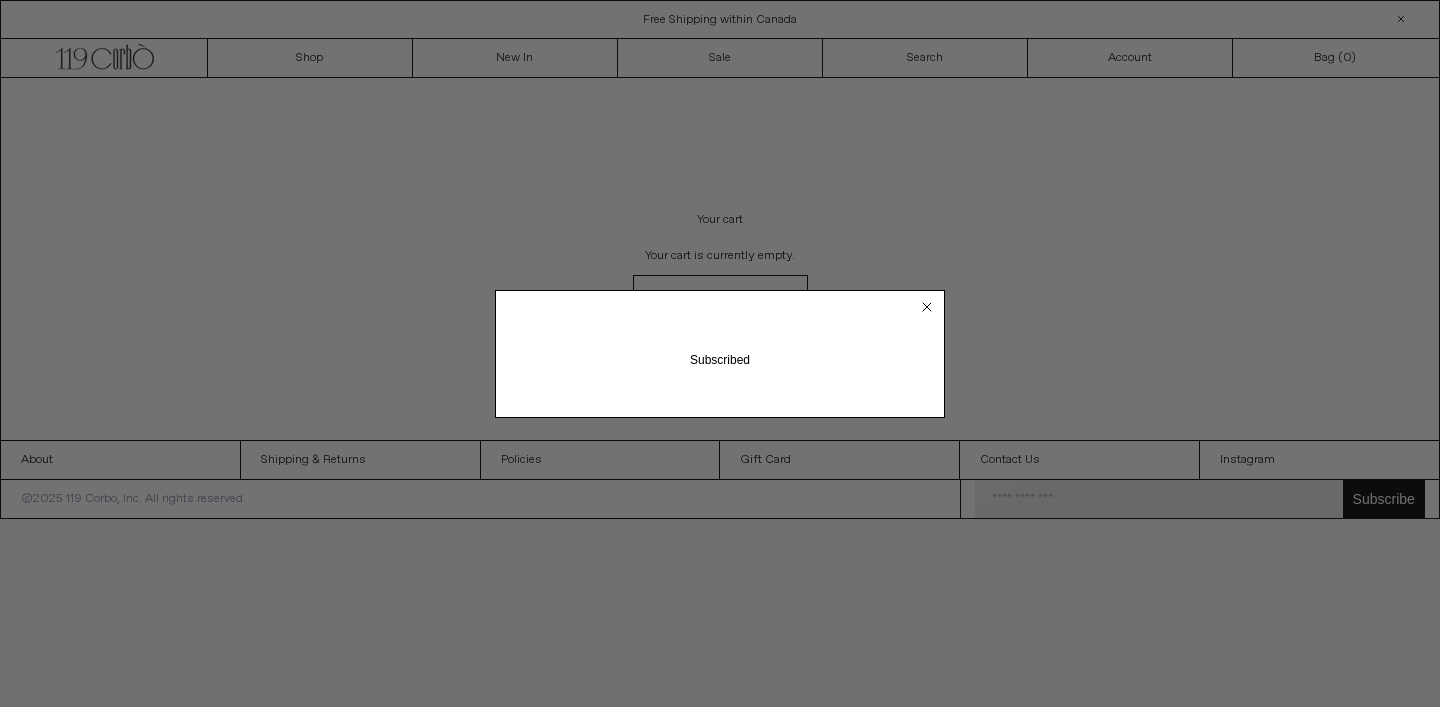 click 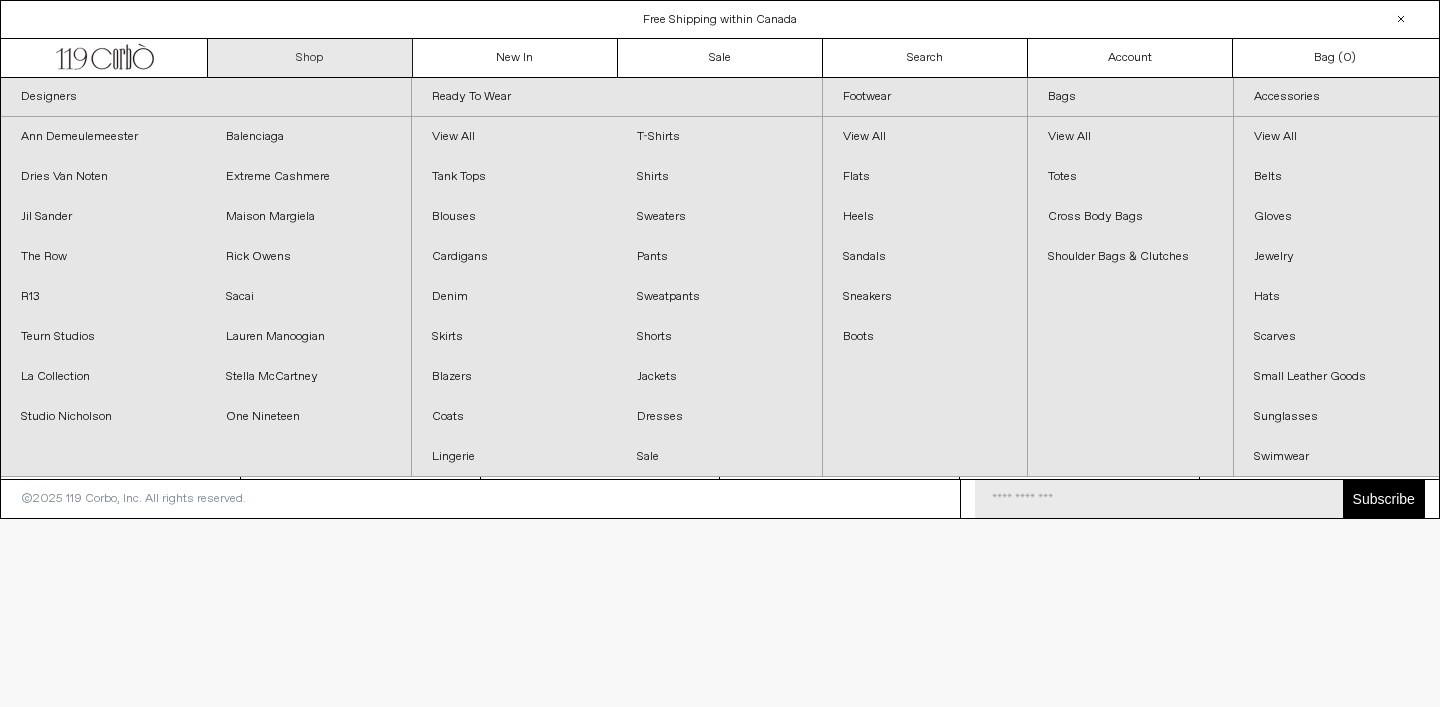 click on "Shop" at bounding box center [310, 58] 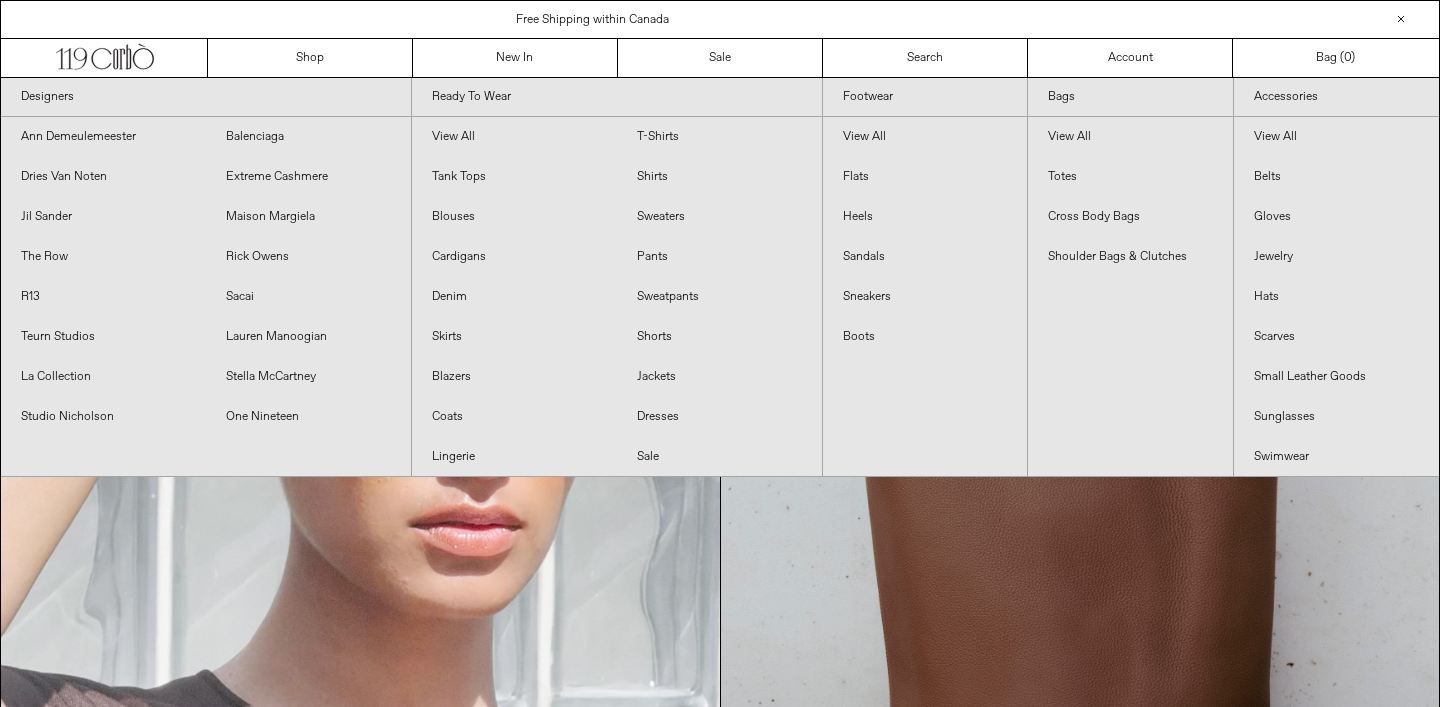 scroll, scrollTop: 0, scrollLeft: 0, axis: both 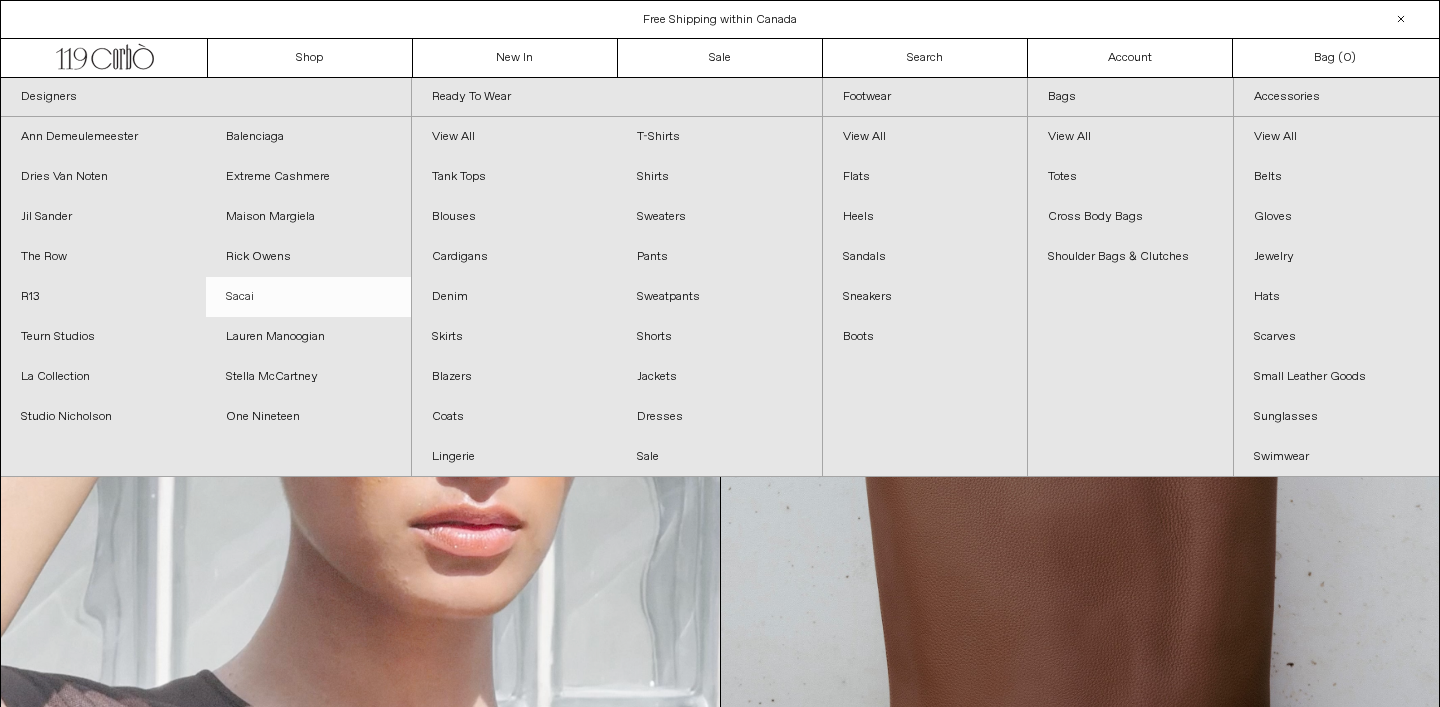 click on "Sacai" at bounding box center (308, 297) 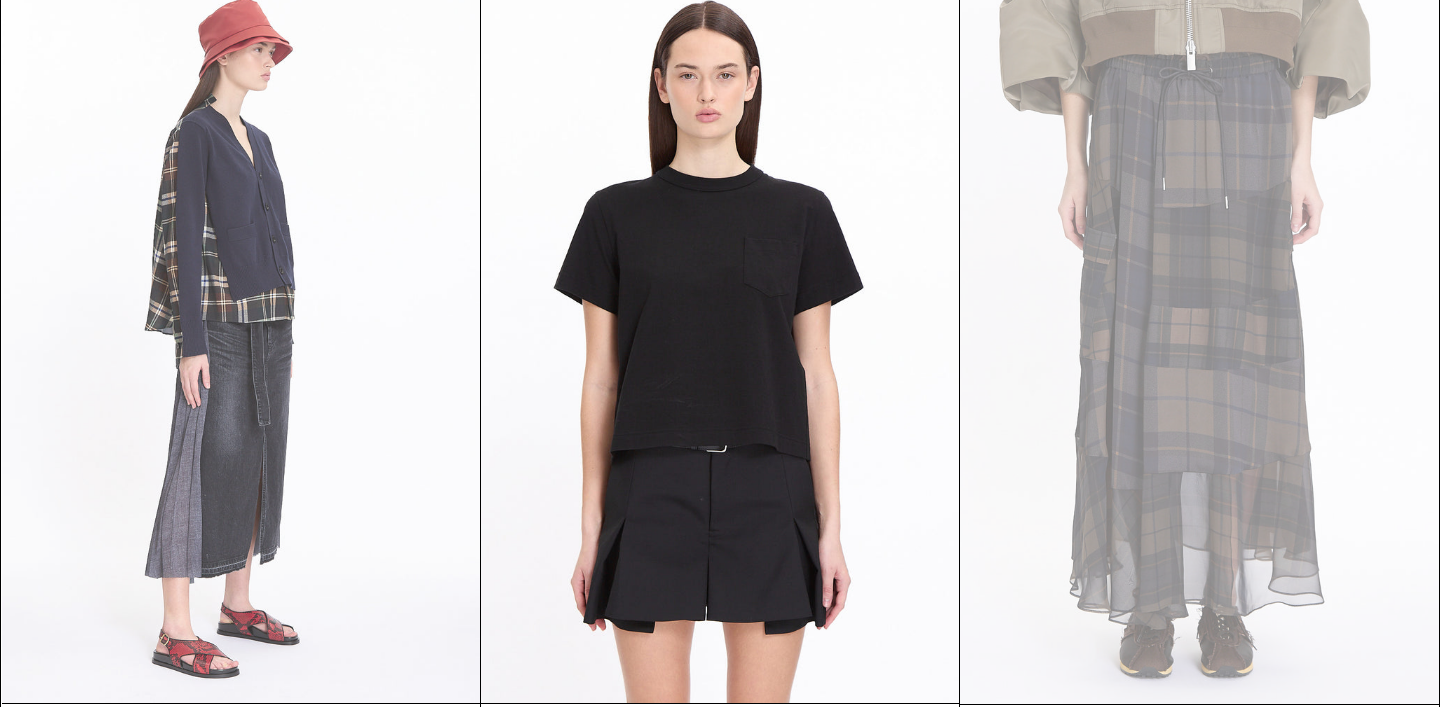 scroll, scrollTop: 107, scrollLeft: 0, axis: vertical 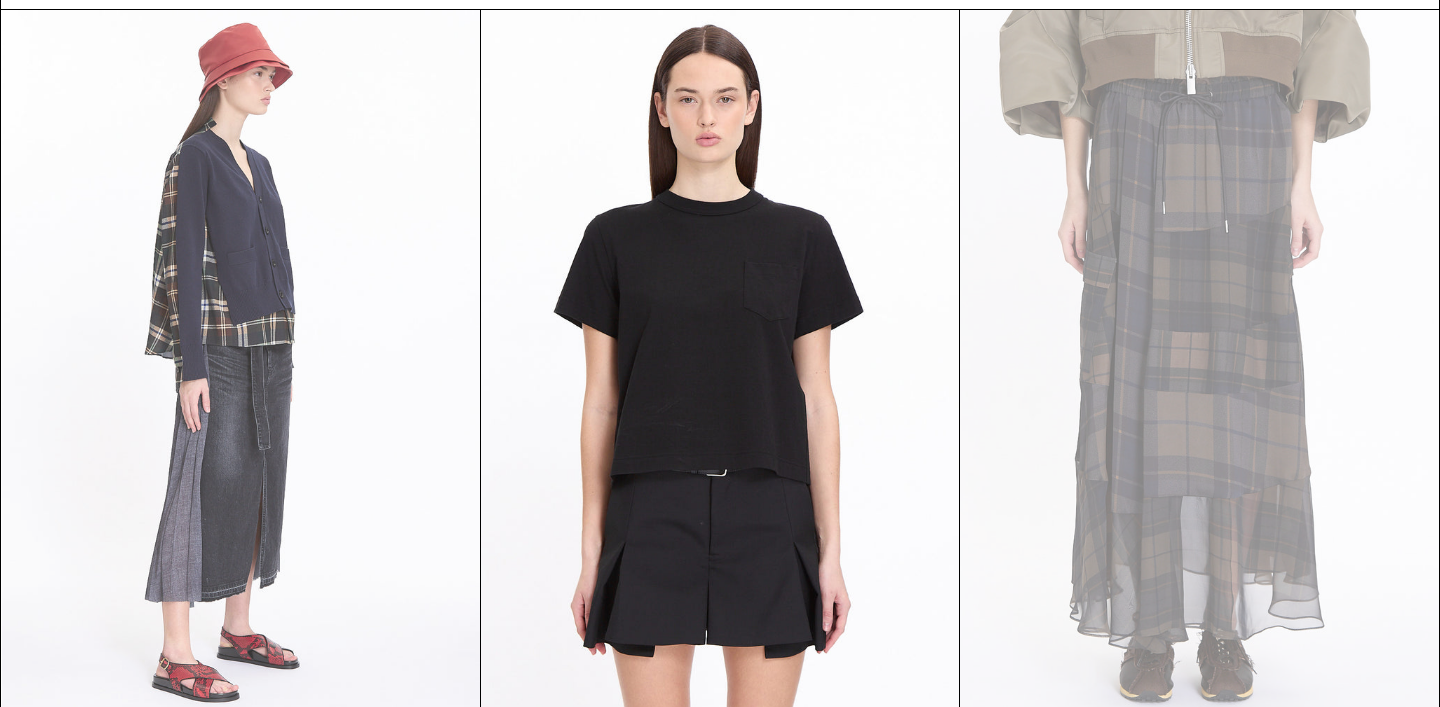 click at bounding box center [241, 368] 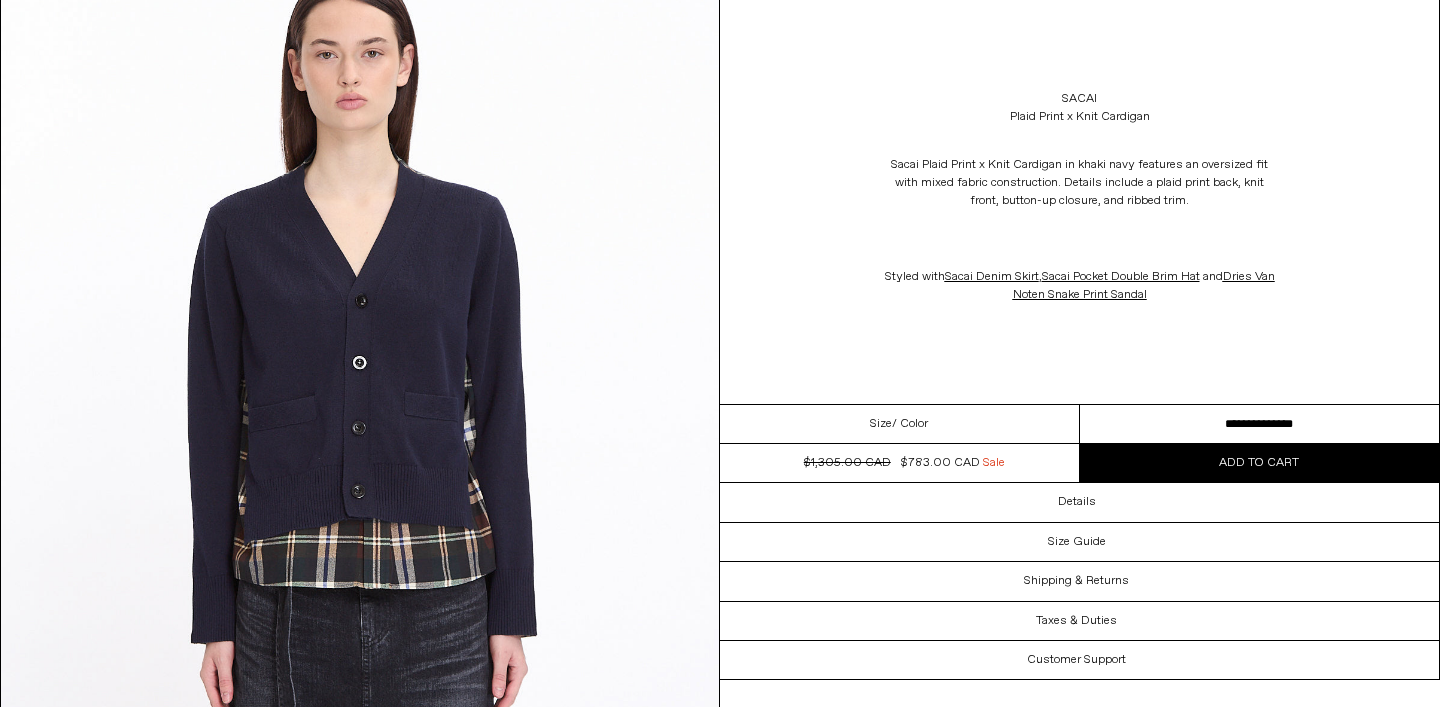 scroll, scrollTop: 1066, scrollLeft: 0, axis: vertical 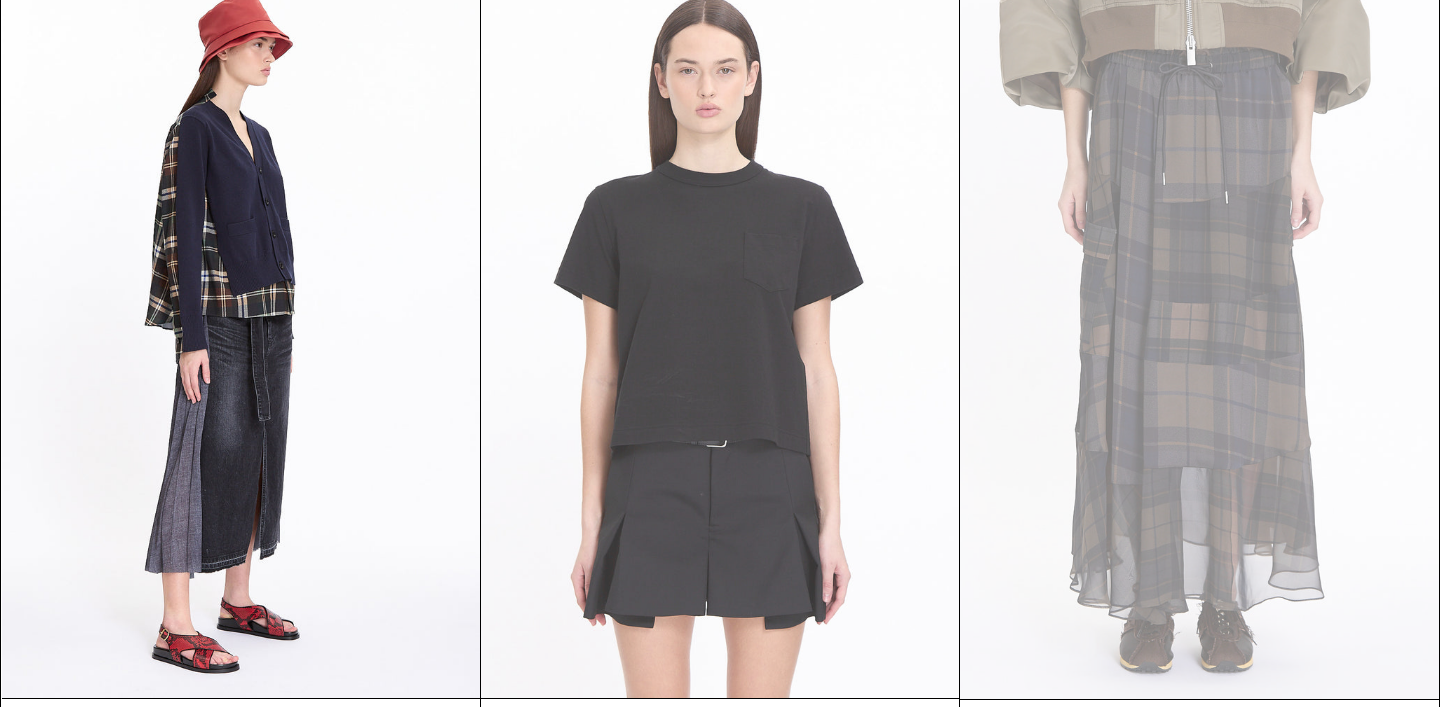 click at bounding box center [720, 339] 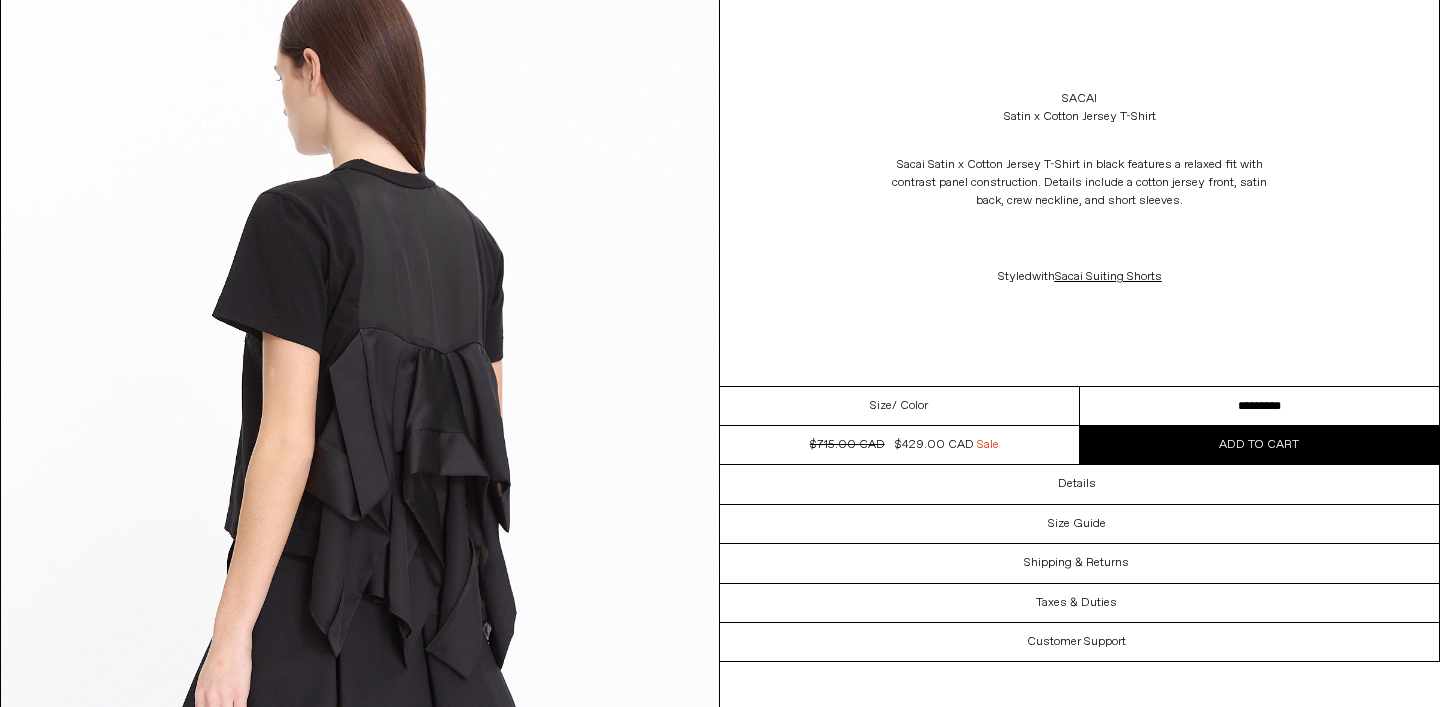 scroll, scrollTop: 1959, scrollLeft: 0, axis: vertical 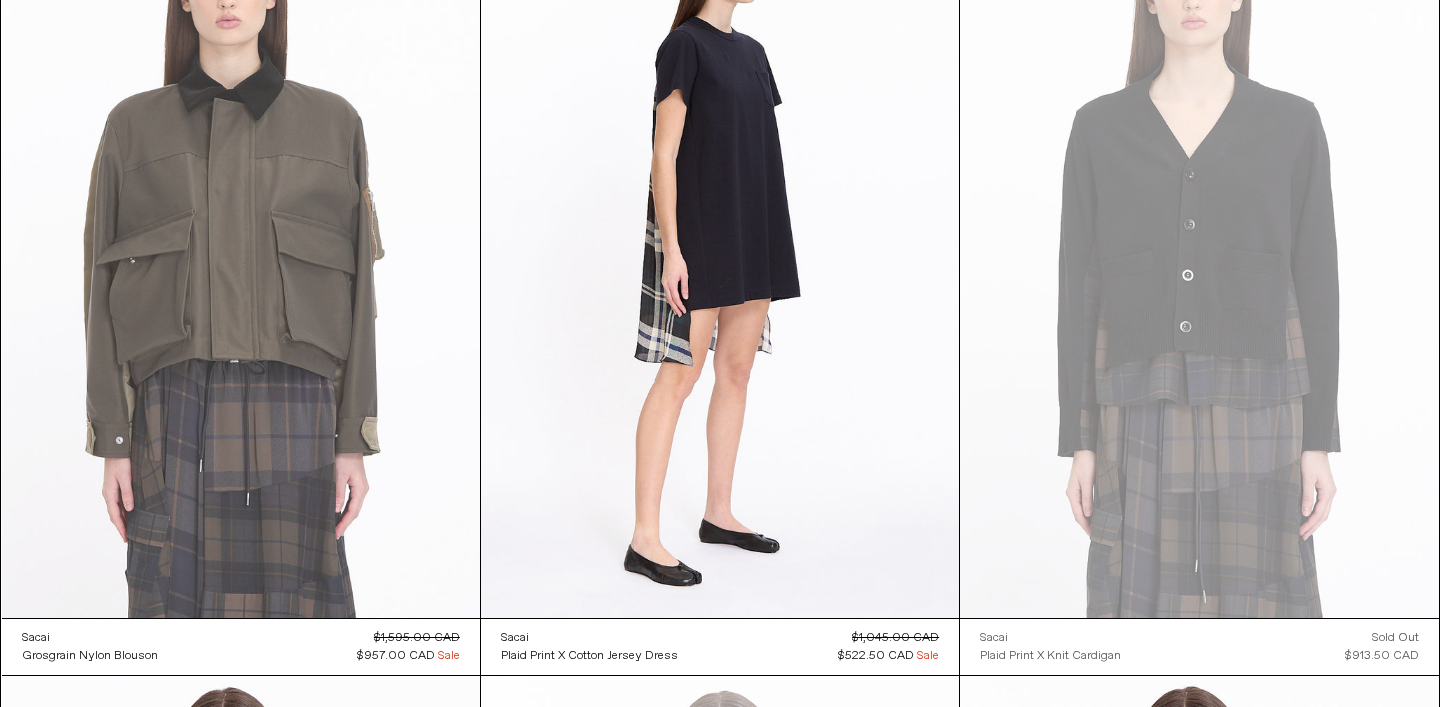 click at bounding box center (241, 259) 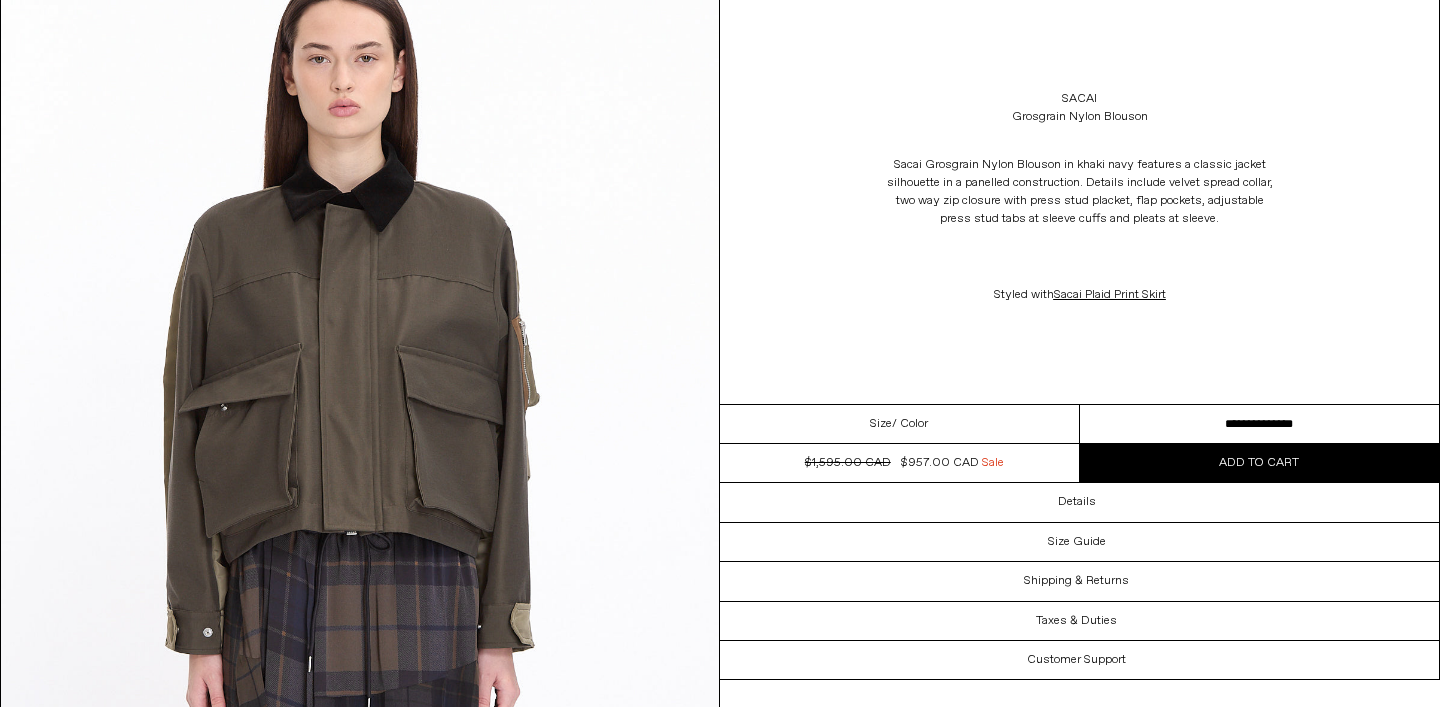 scroll, scrollTop: 0, scrollLeft: 0, axis: both 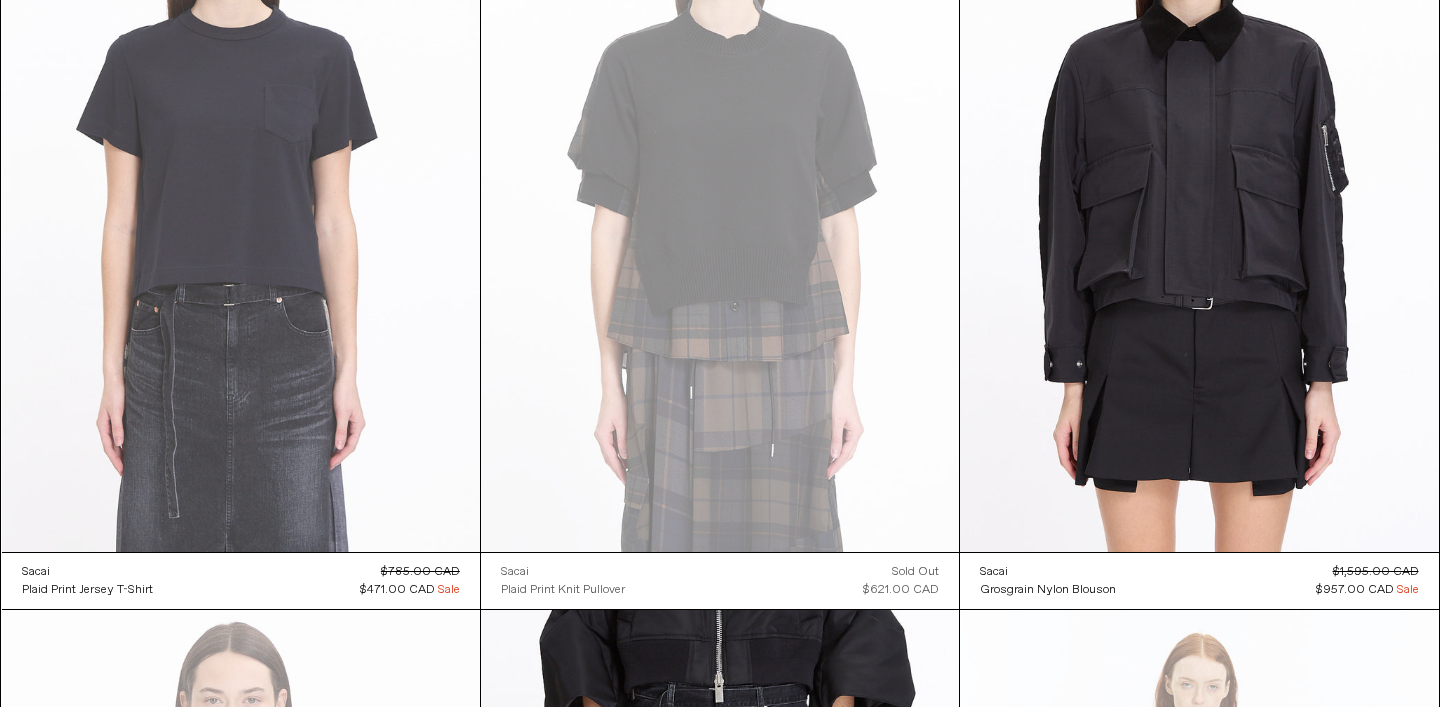 click at bounding box center (241, 192) 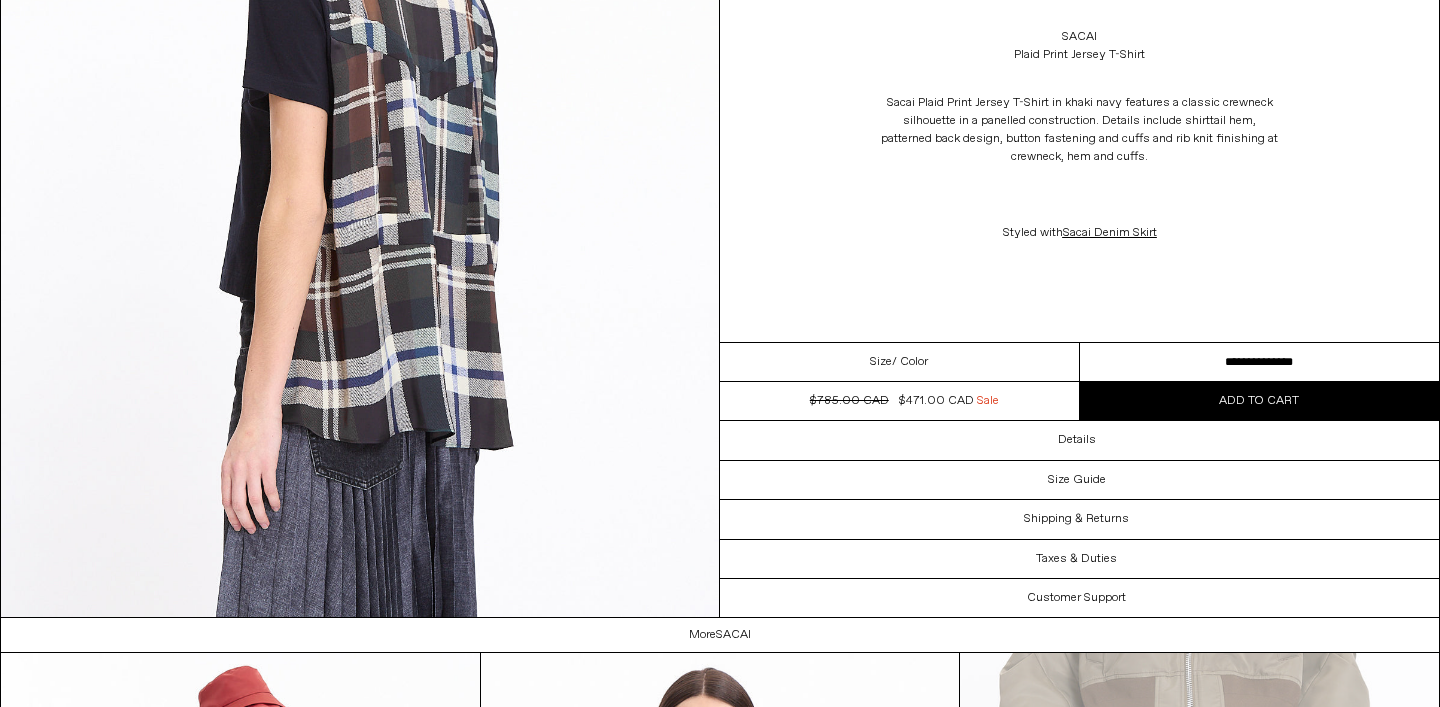 scroll, scrollTop: 2207, scrollLeft: 0, axis: vertical 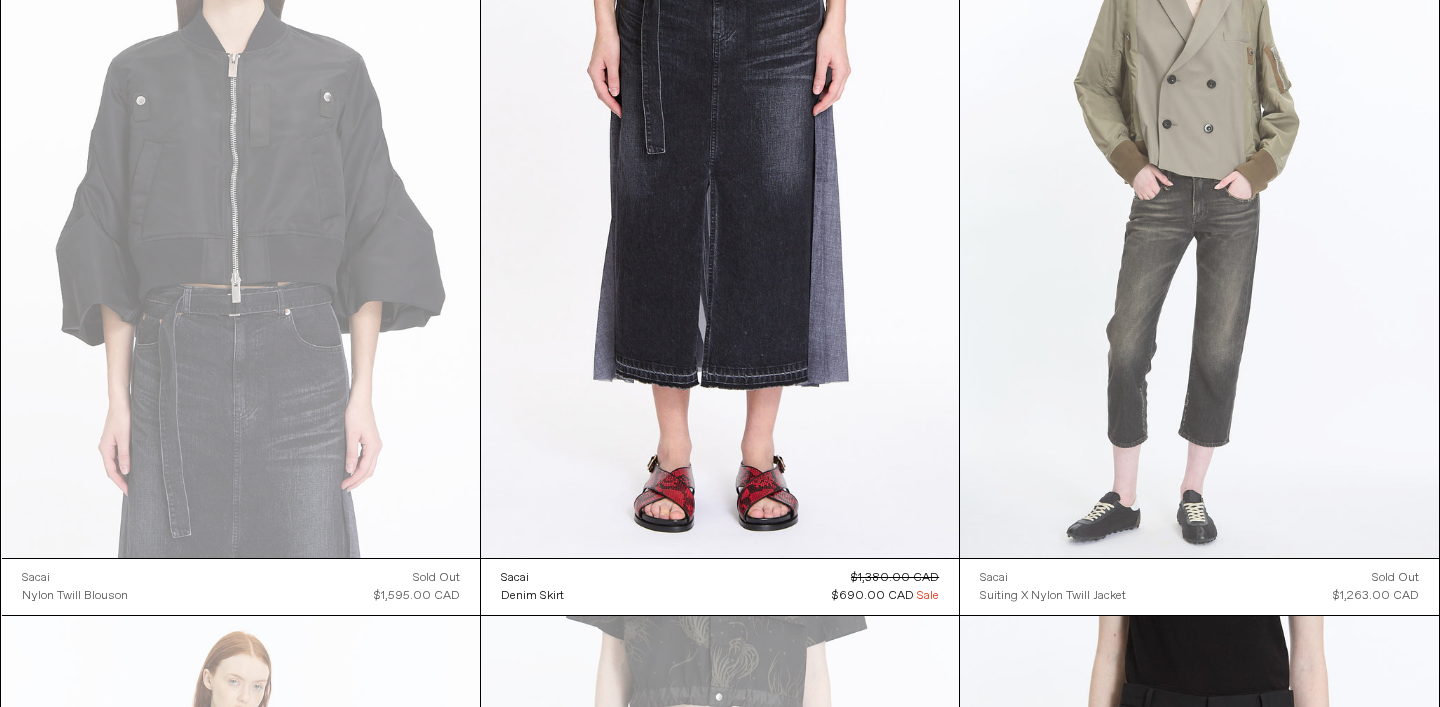 click at bounding box center (1199, 200) 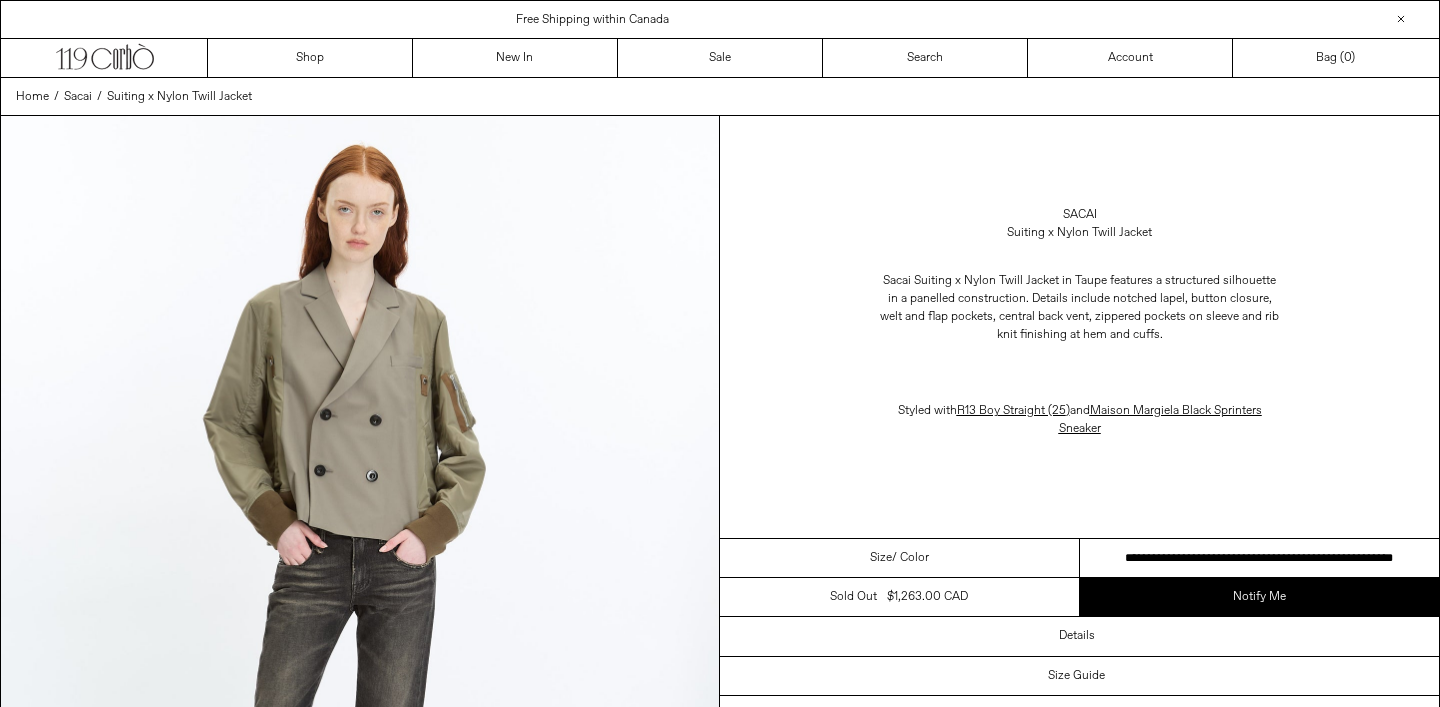 scroll, scrollTop: 0, scrollLeft: 0, axis: both 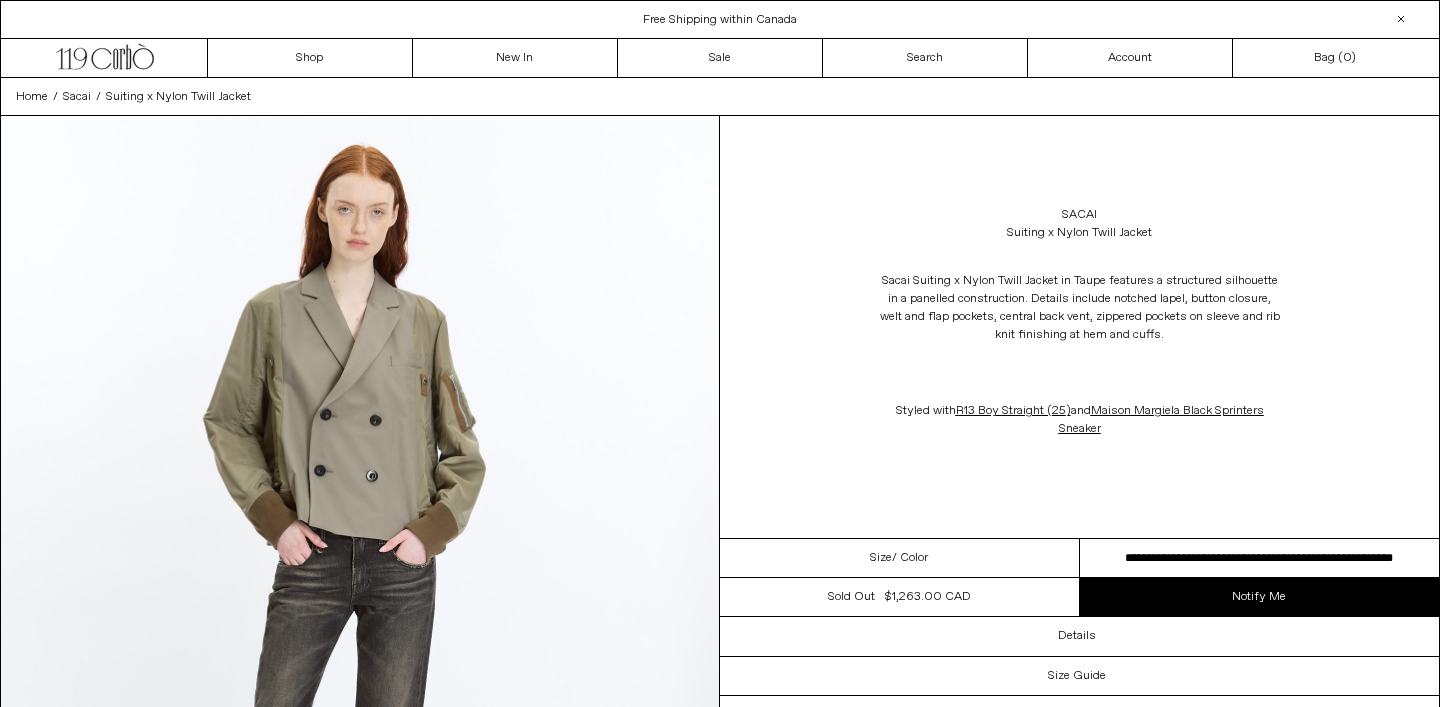 click on "**********" at bounding box center (1260, 558) 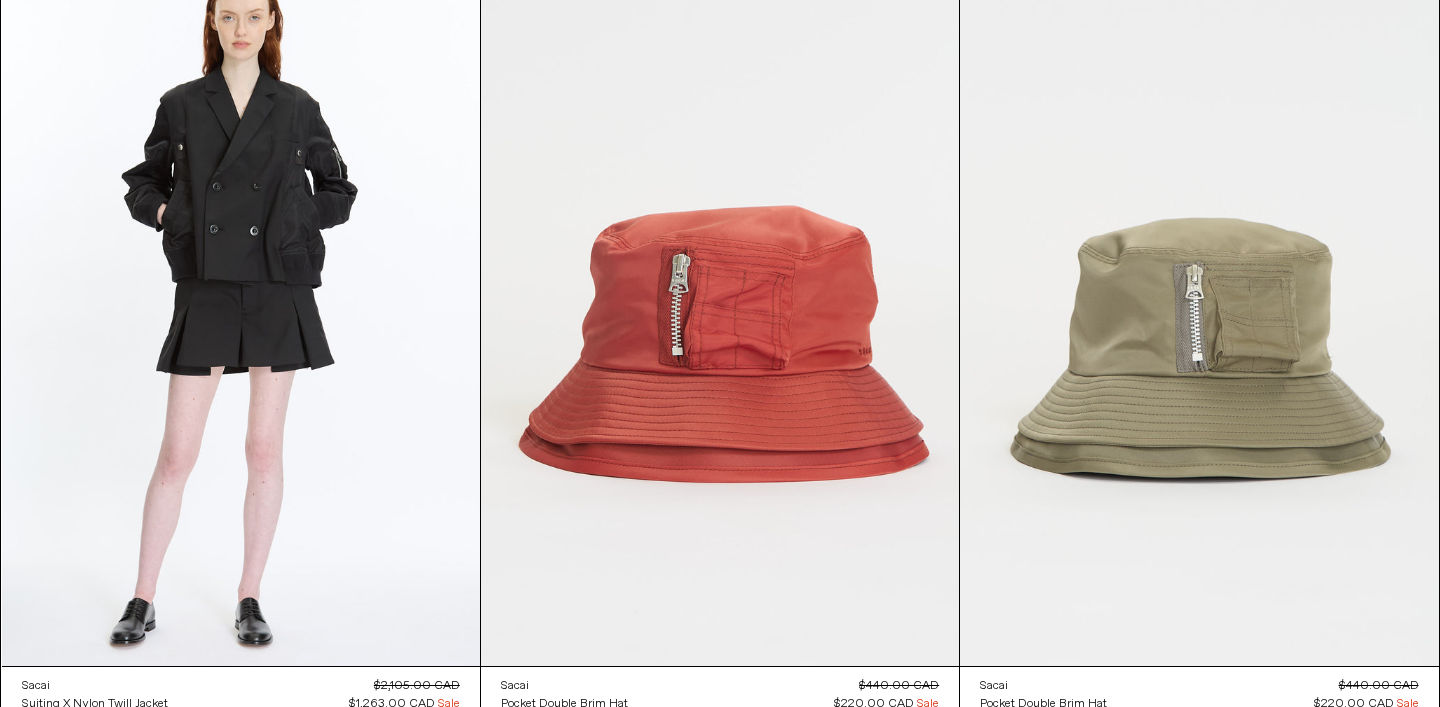 scroll, scrollTop: 4076, scrollLeft: 0, axis: vertical 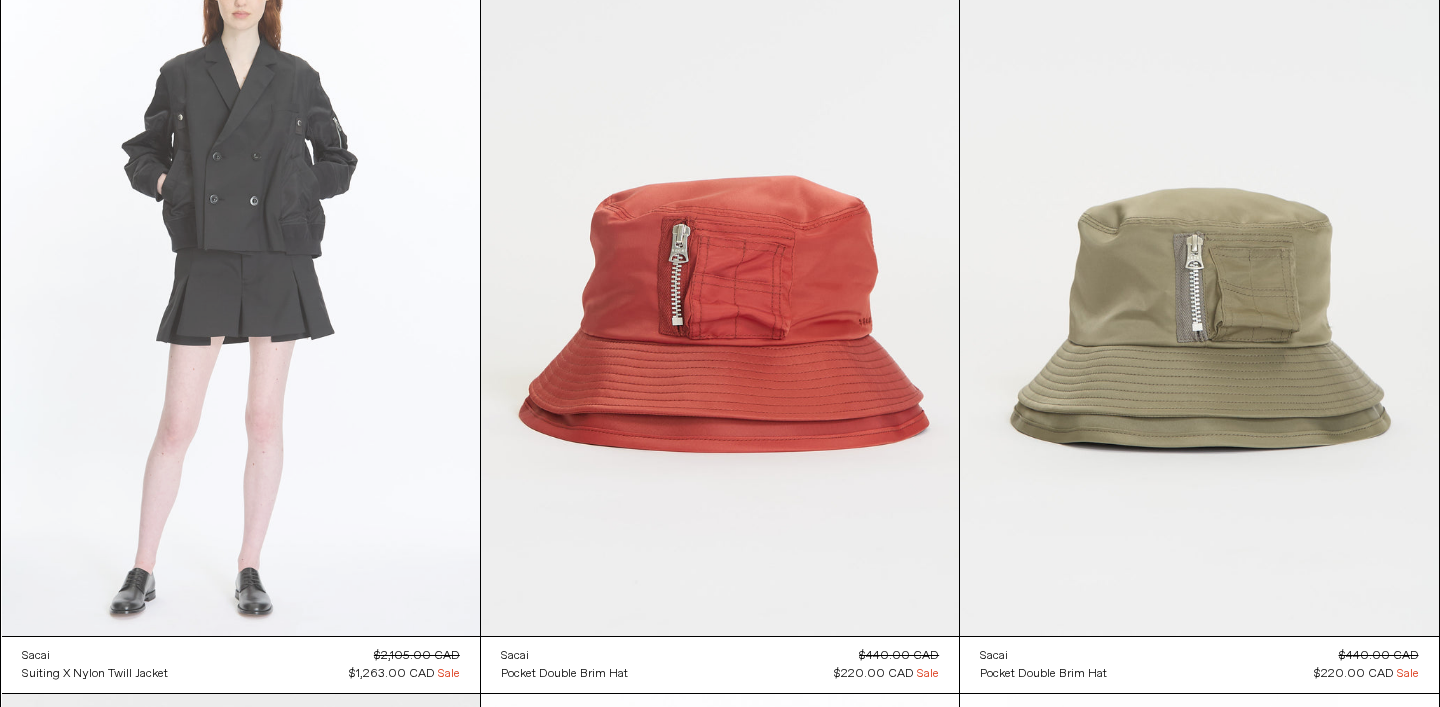 click at bounding box center [241, 277] 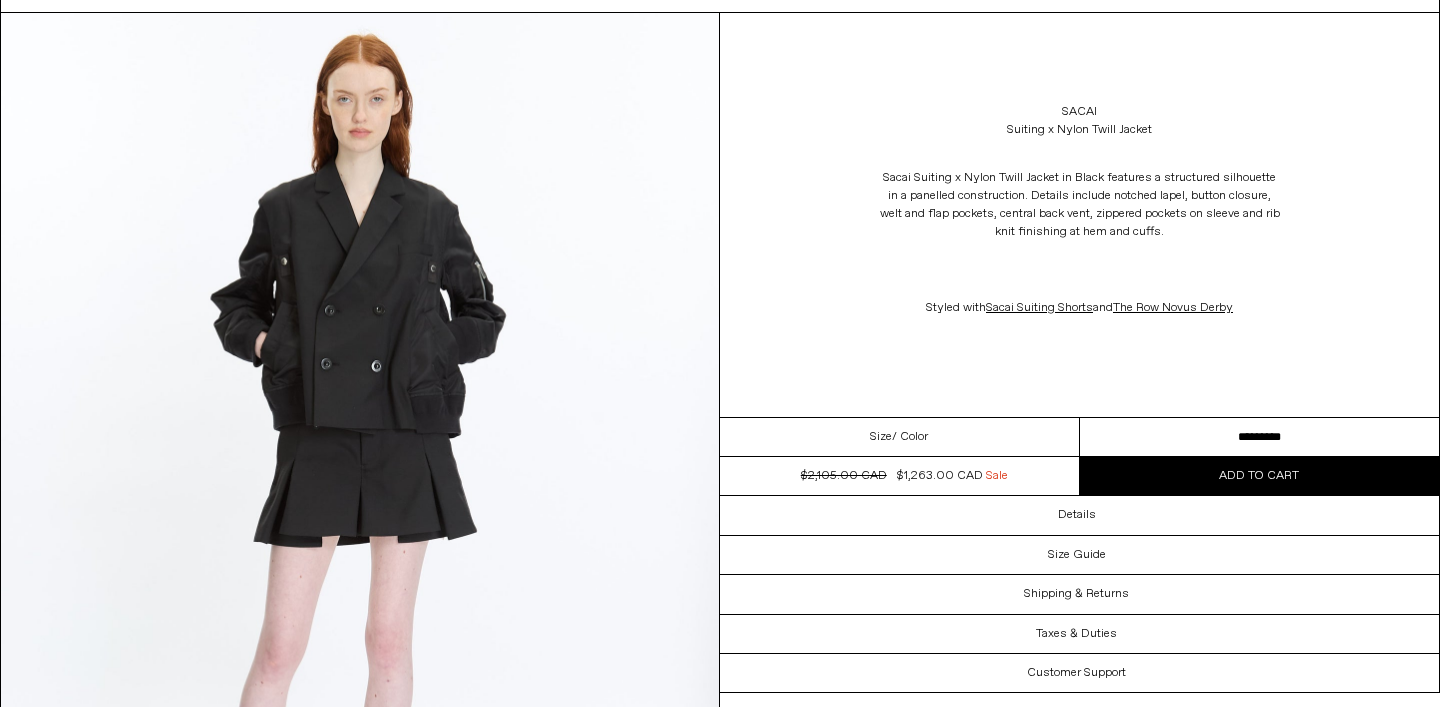 scroll, scrollTop: 0, scrollLeft: 0, axis: both 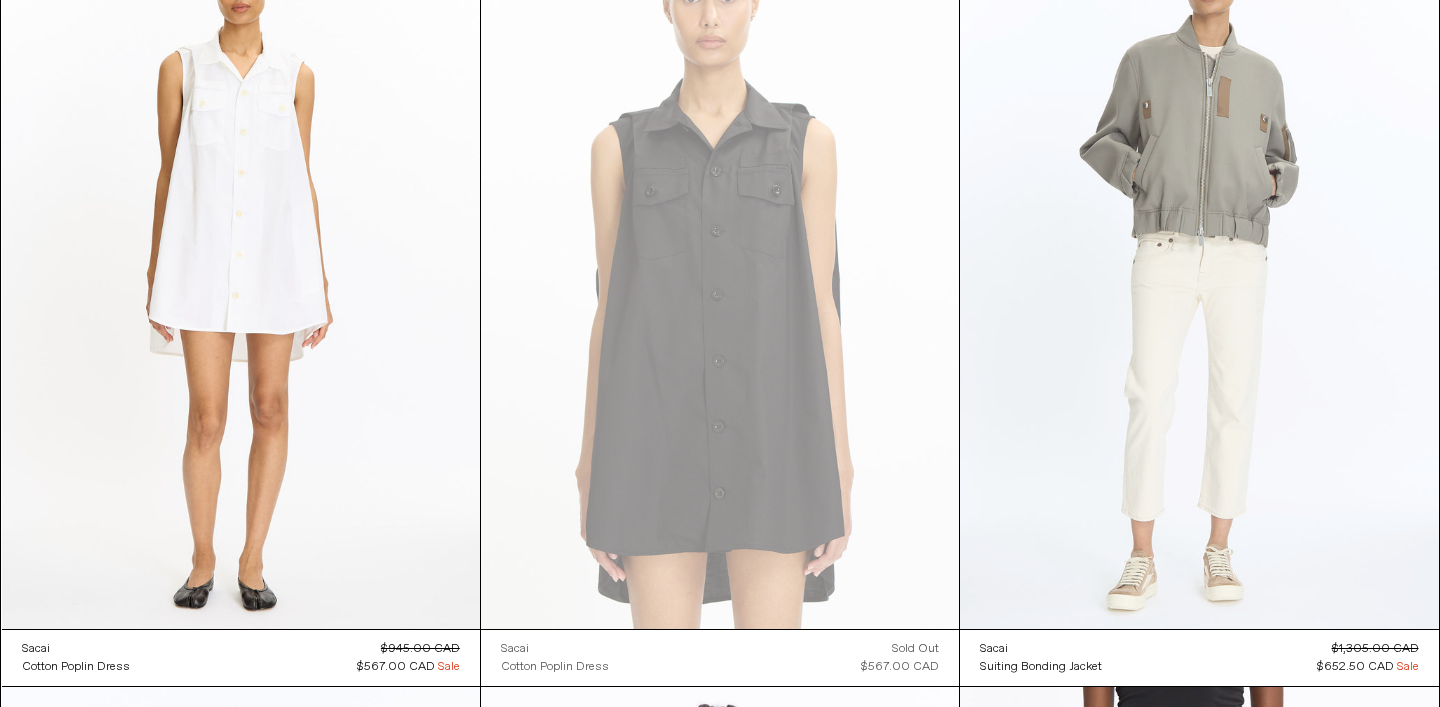click at bounding box center (1199, 271) 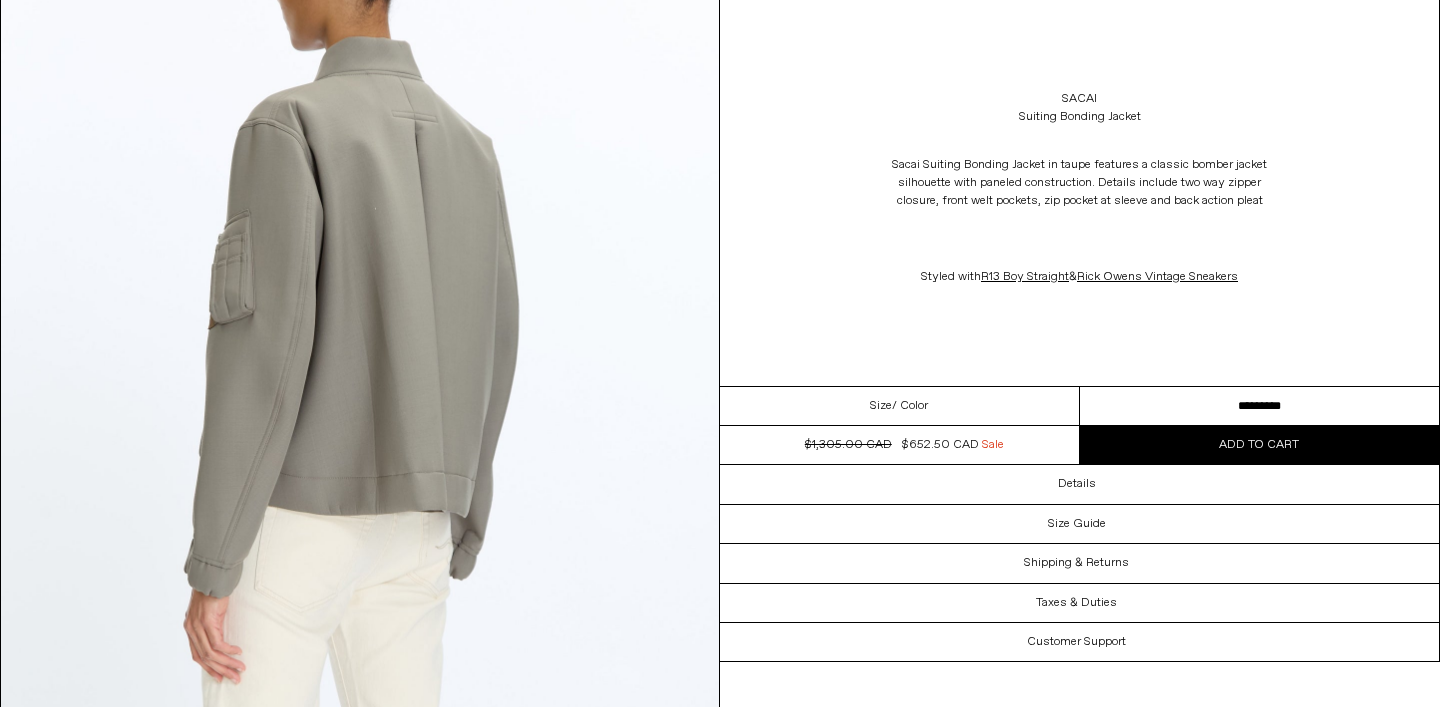 scroll, scrollTop: 2975, scrollLeft: 0, axis: vertical 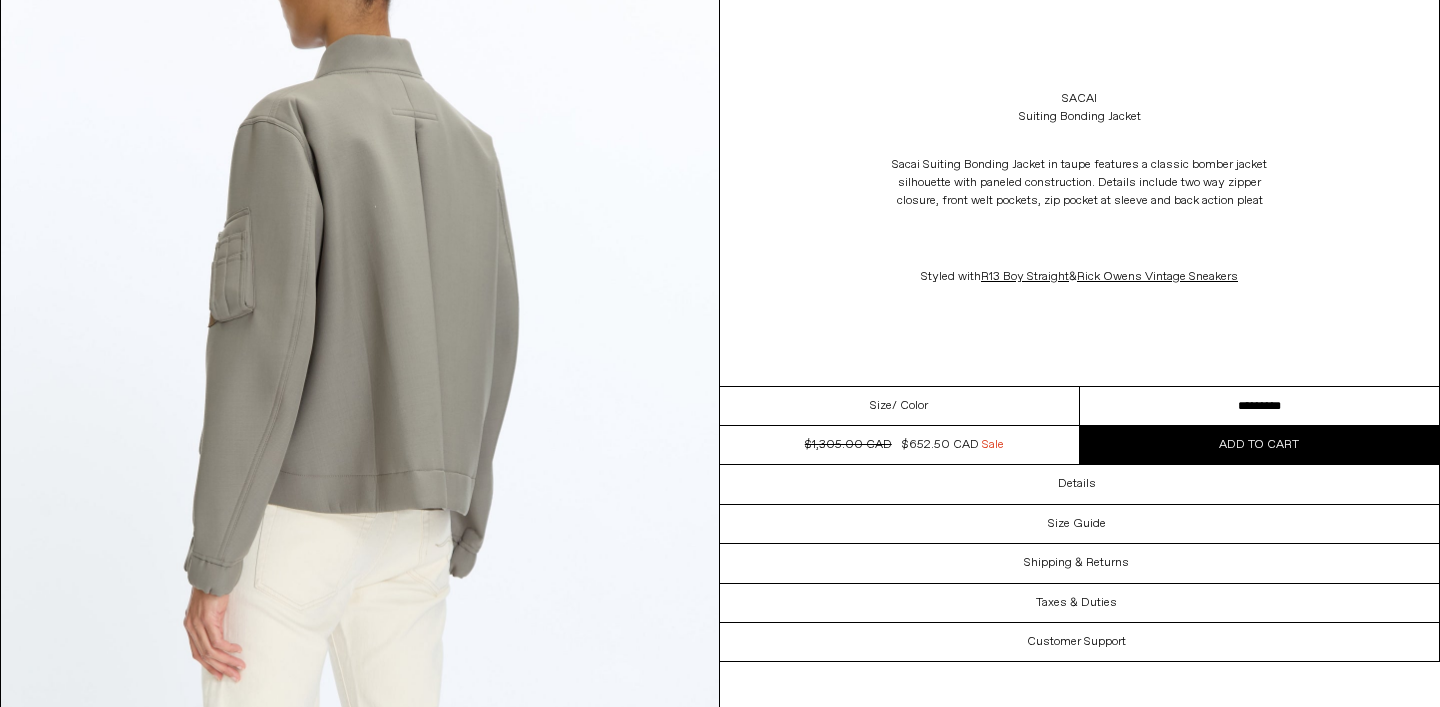 click at bounding box center [360, 286] 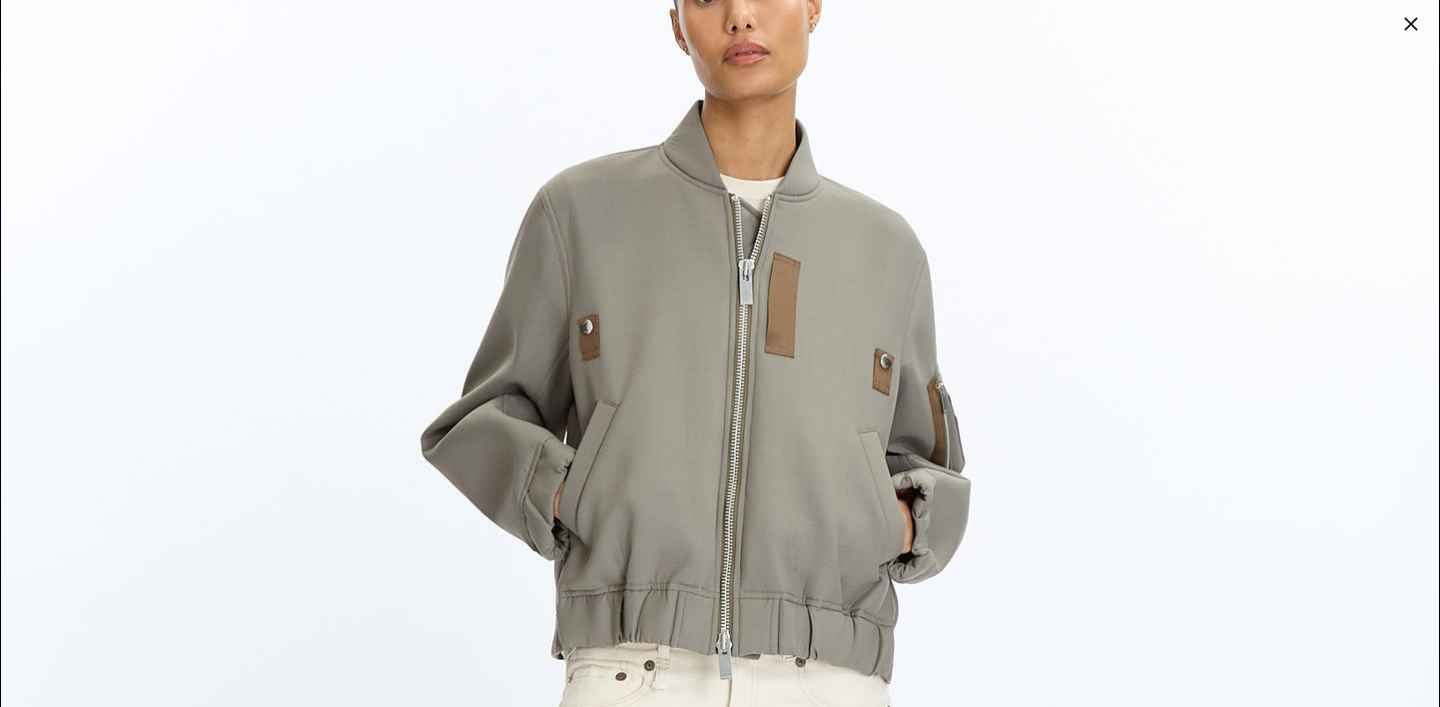 scroll, scrollTop: 260, scrollLeft: 0, axis: vertical 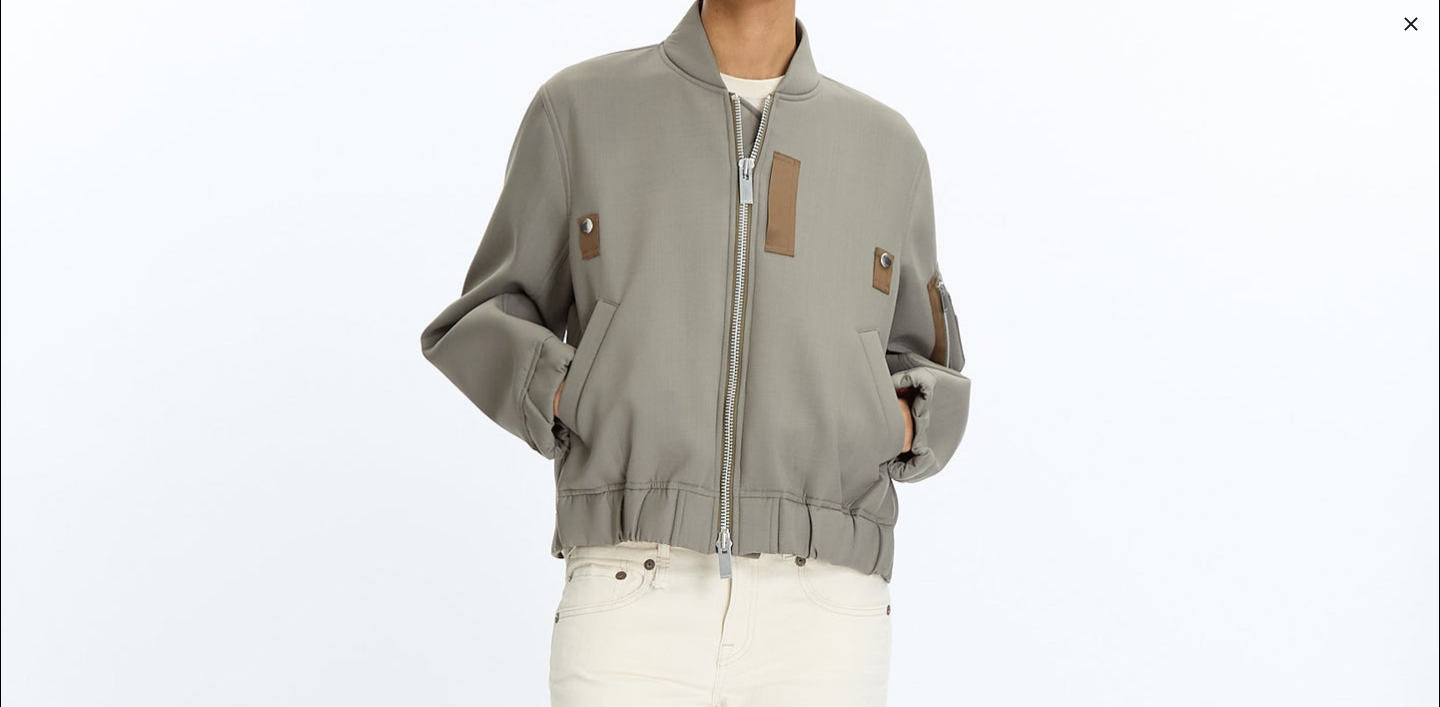click at bounding box center [720, 640] 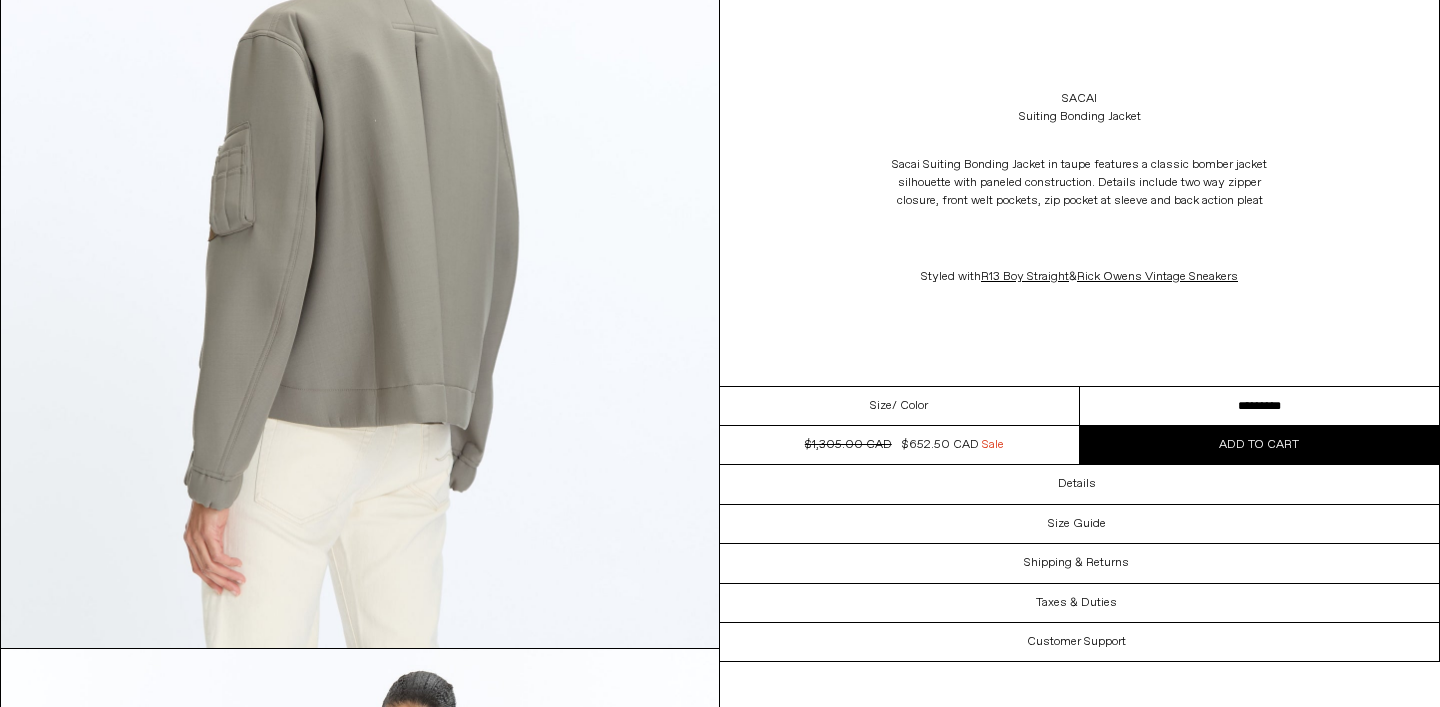 scroll, scrollTop: 3063, scrollLeft: 0, axis: vertical 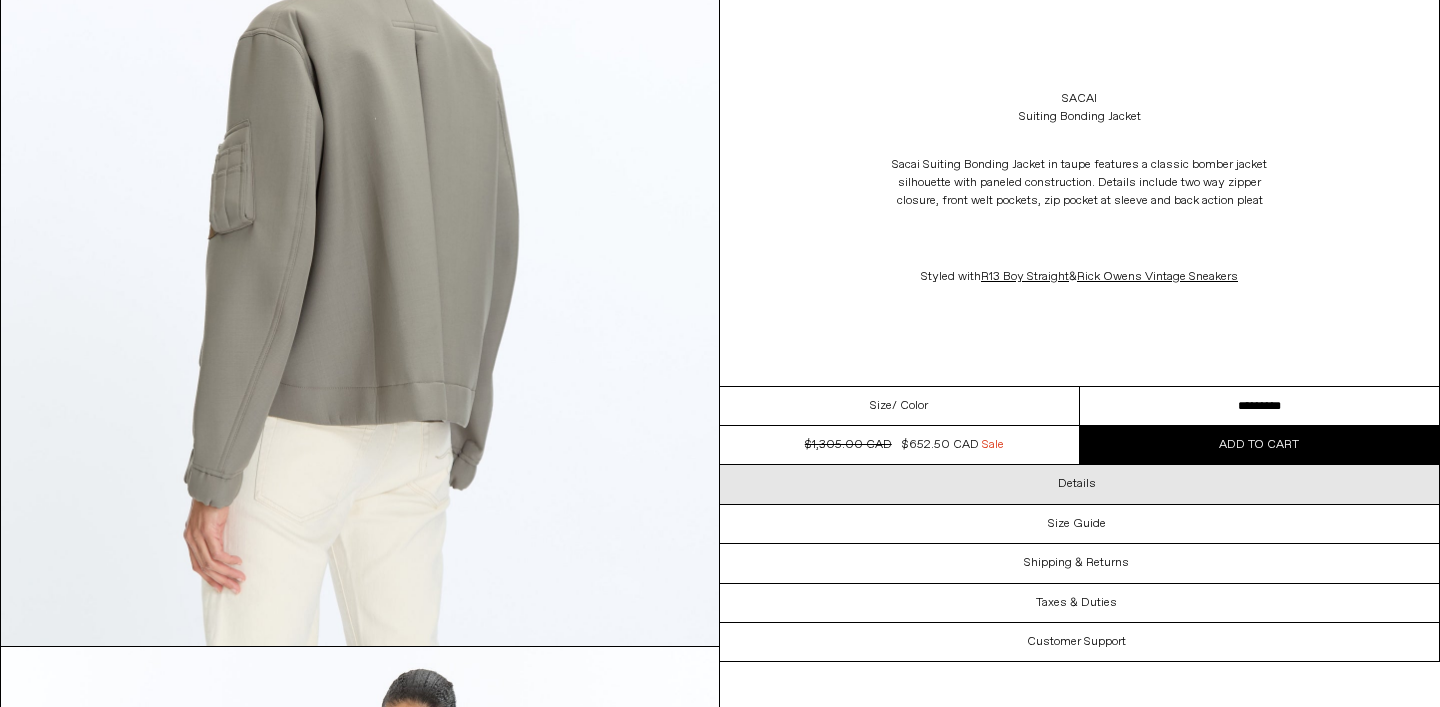 click on "Details" at bounding box center (1079, 484) 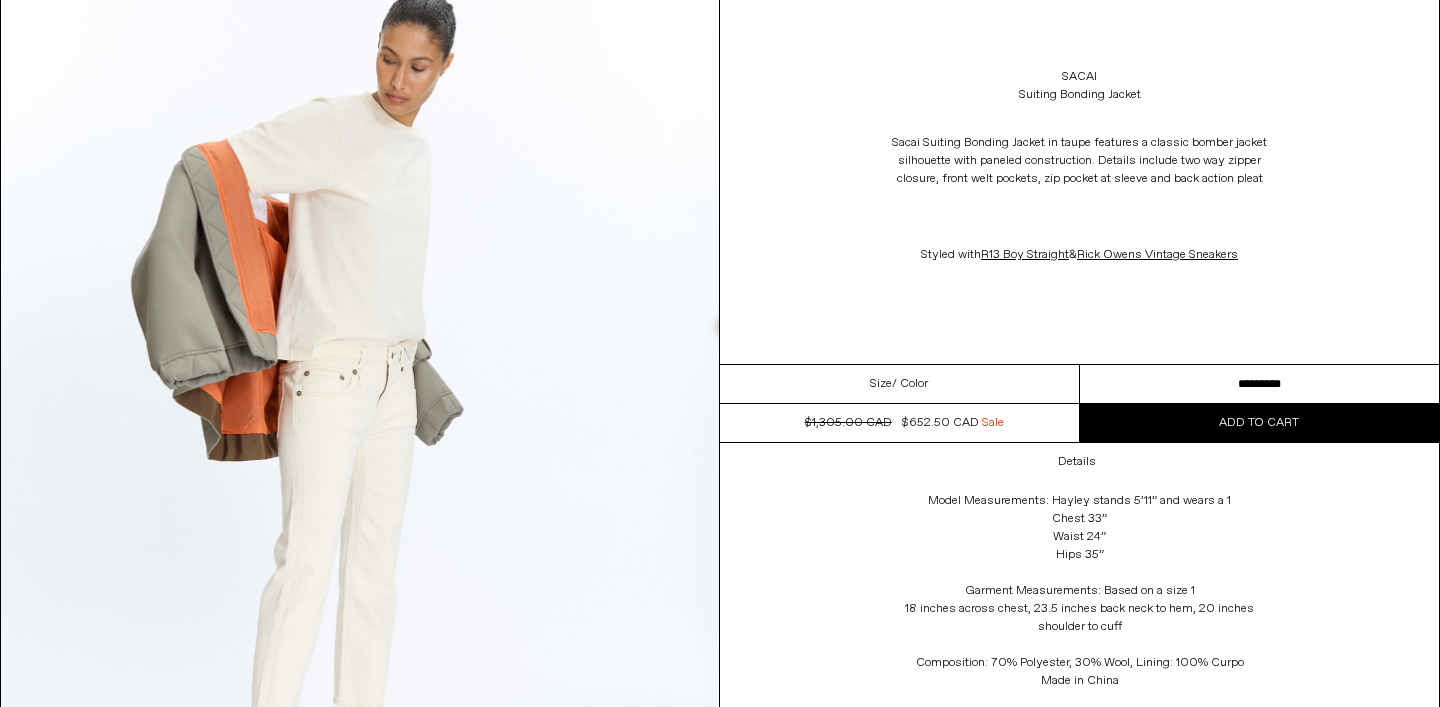 scroll, scrollTop: 3737, scrollLeft: 0, axis: vertical 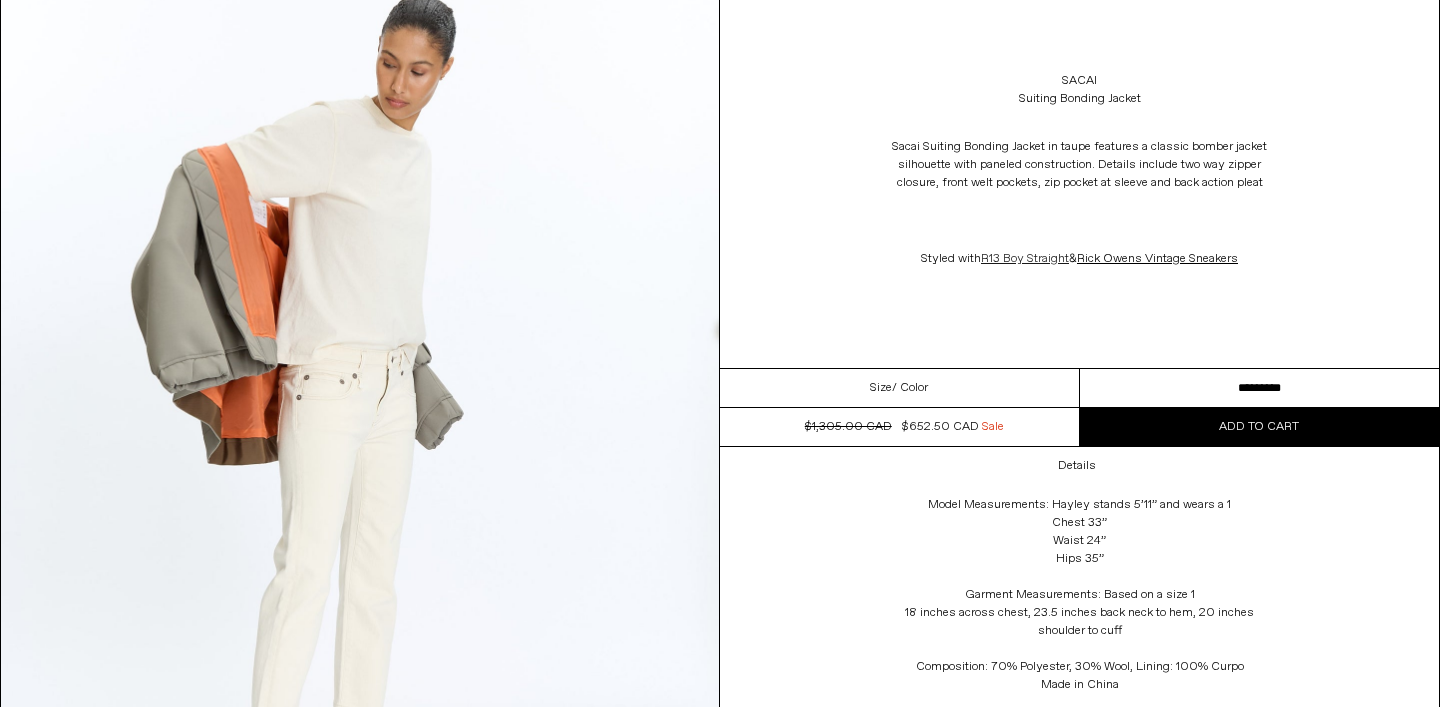 click on "R13 Boy Straight" at bounding box center (1025, 259) 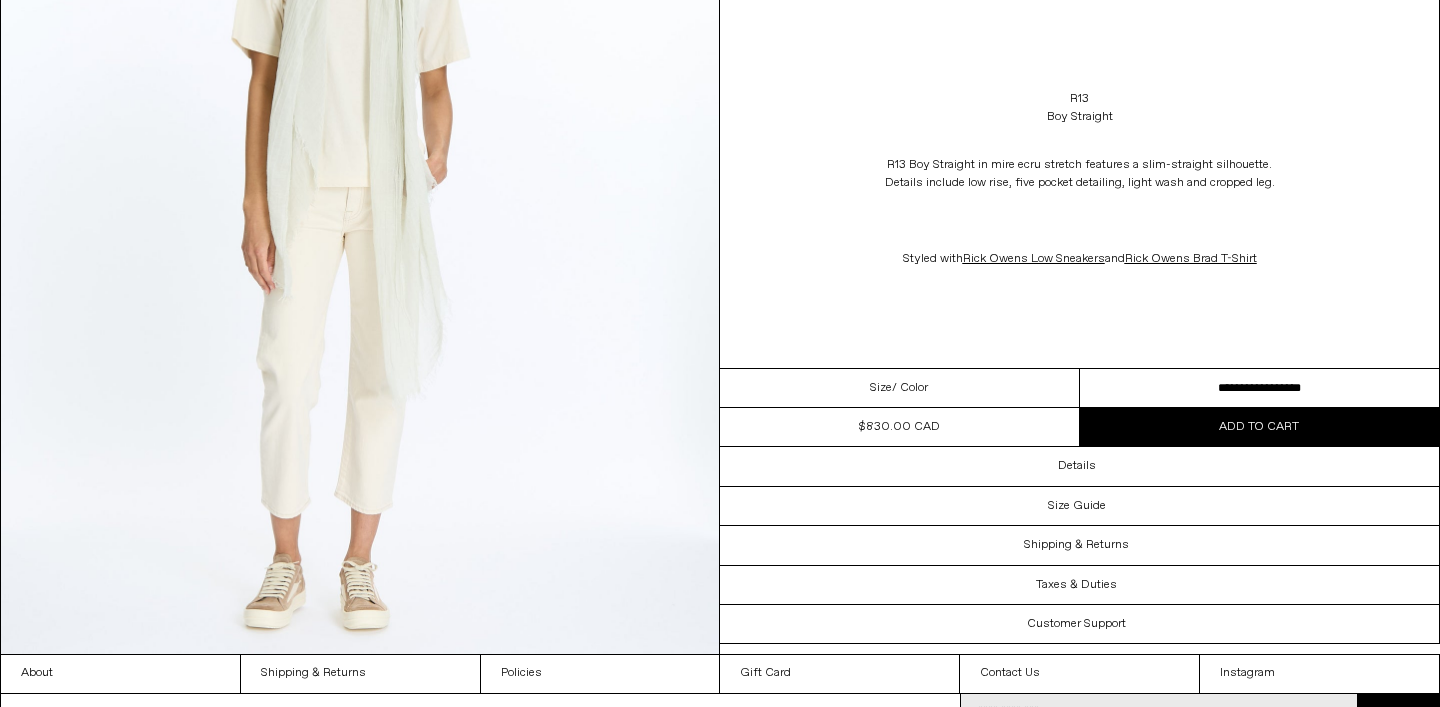 scroll, scrollTop: 3953, scrollLeft: 0, axis: vertical 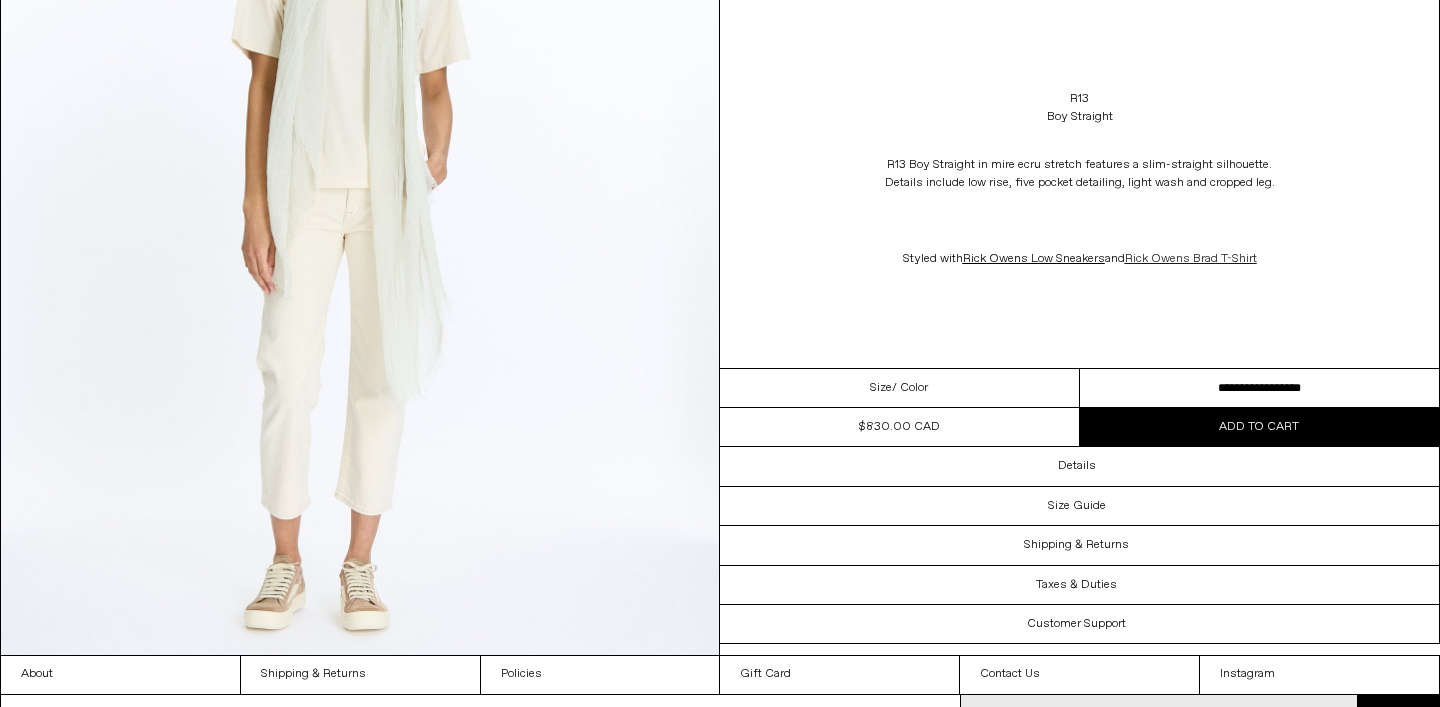click on "Rick Owens Brad T-Shirt" at bounding box center [1191, 259] 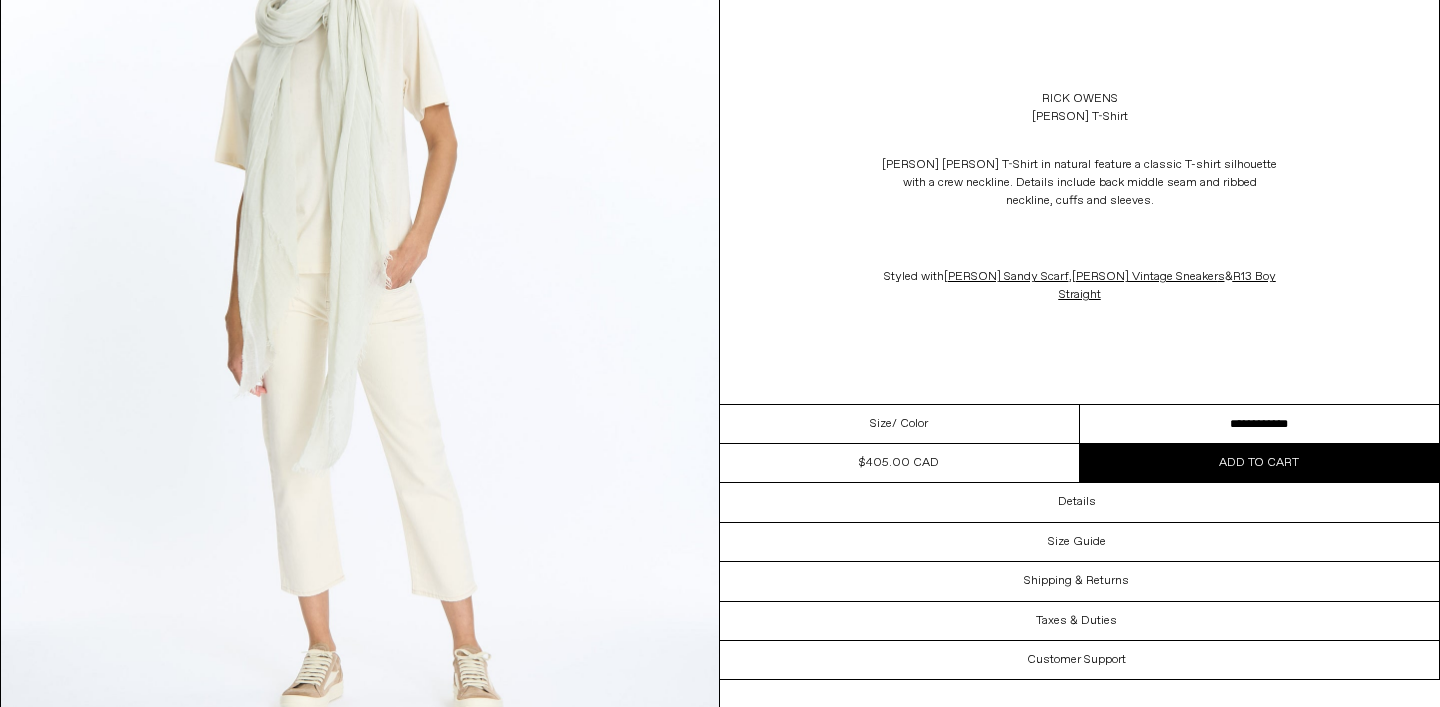 scroll, scrollTop: 3999, scrollLeft: 0, axis: vertical 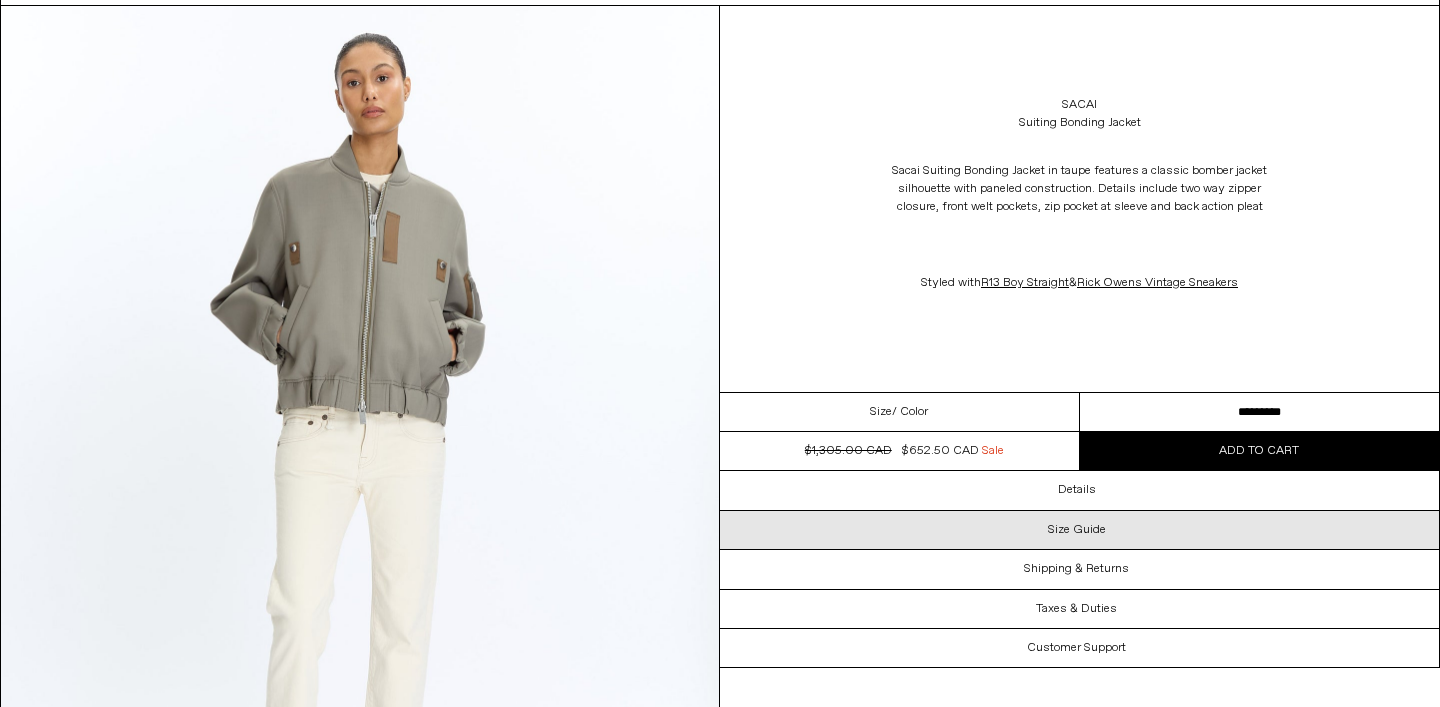 click on "Size Guide" at bounding box center (1079, 530) 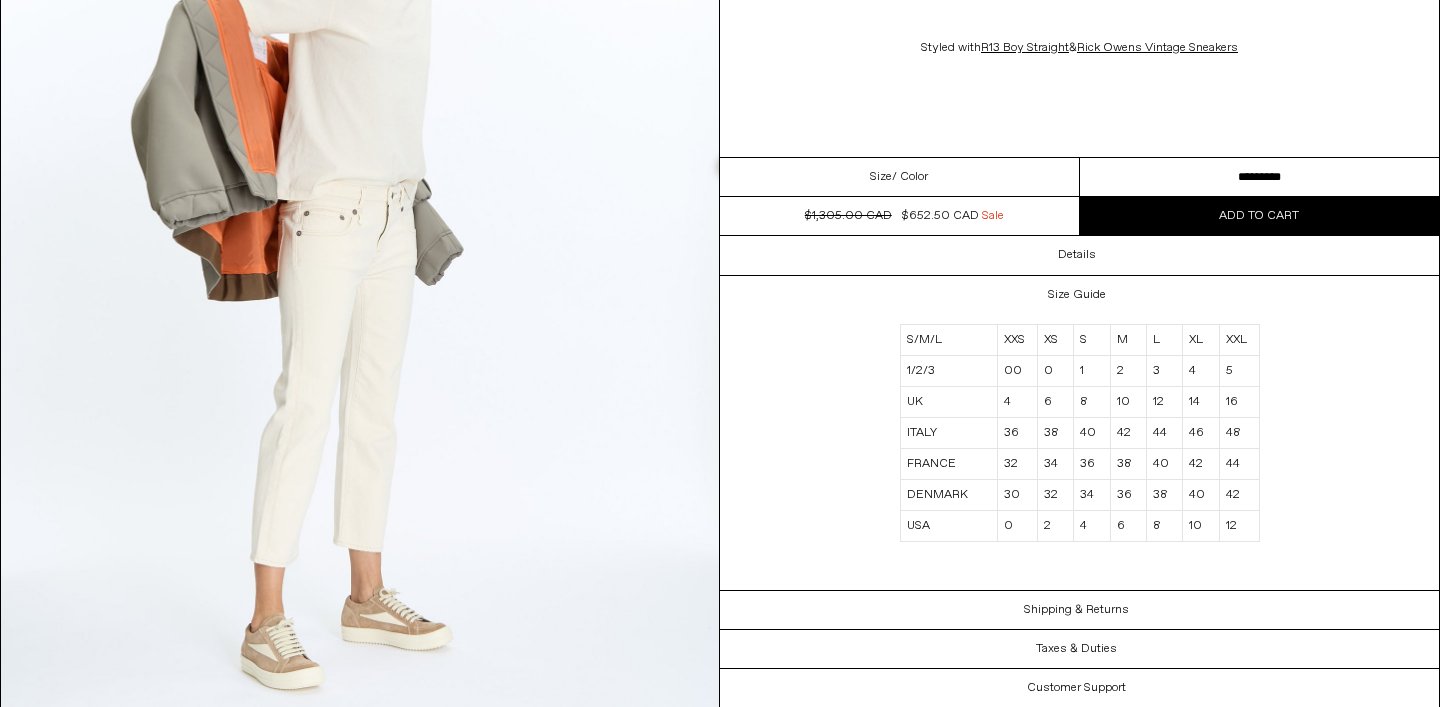scroll, scrollTop: 3898, scrollLeft: 0, axis: vertical 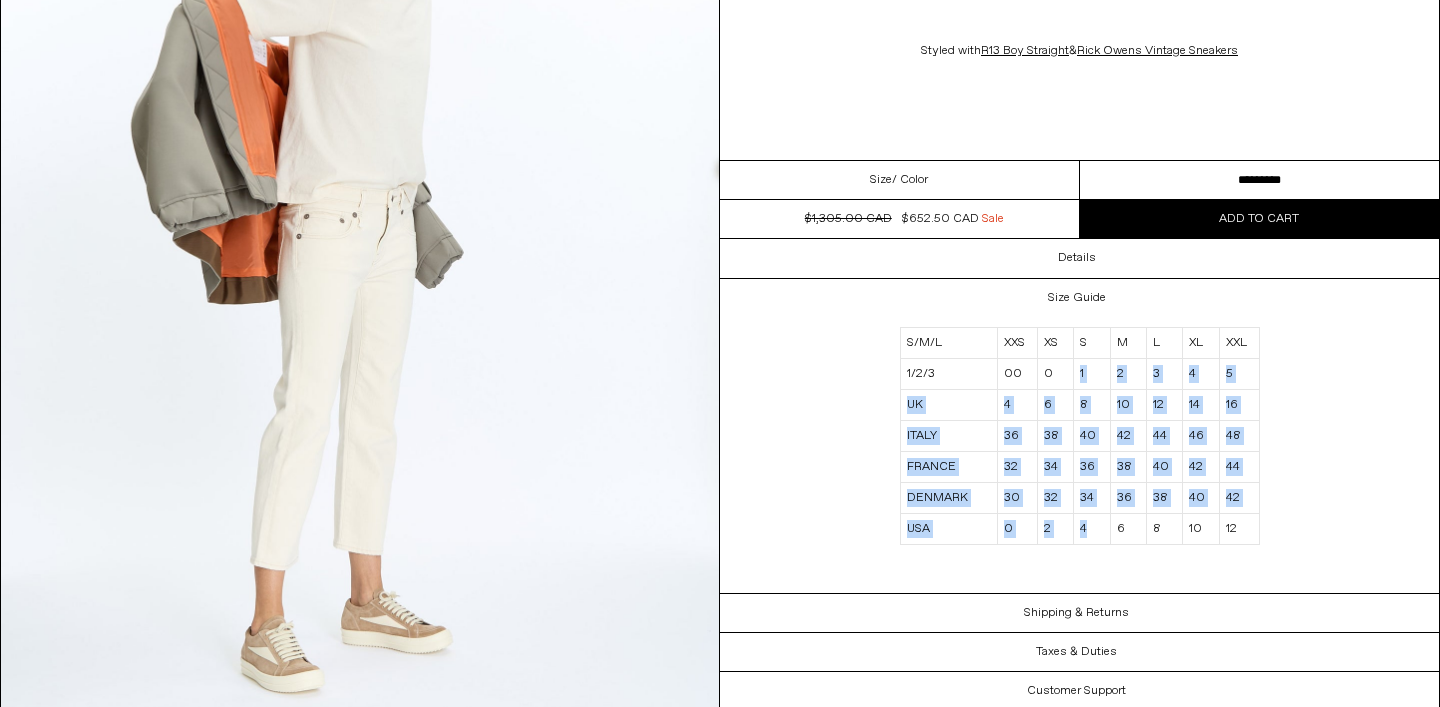 drag, startPoint x: 1078, startPoint y: 376, endPoint x: 1099, endPoint y: 542, distance: 167.32304 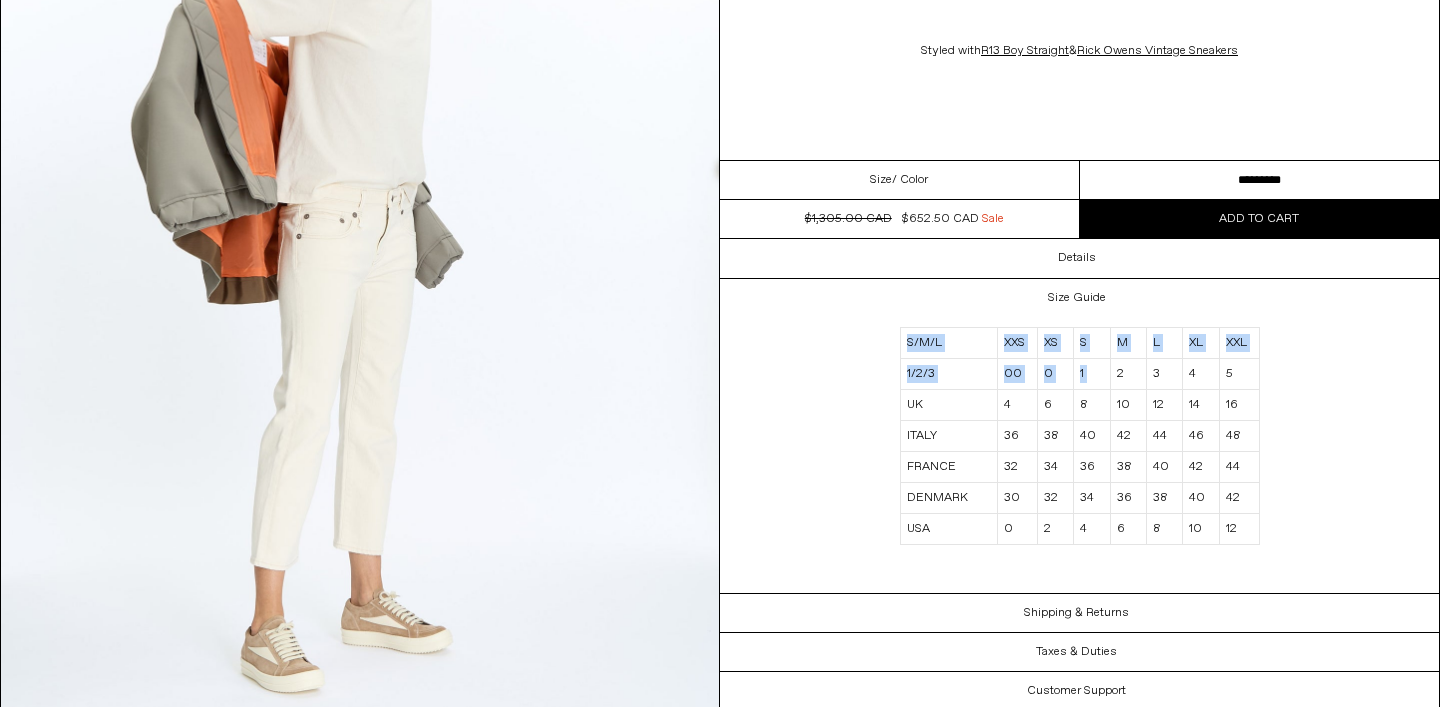 drag, startPoint x: 1117, startPoint y: 372, endPoint x: 1138, endPoint y: 548, distance: 177.24841 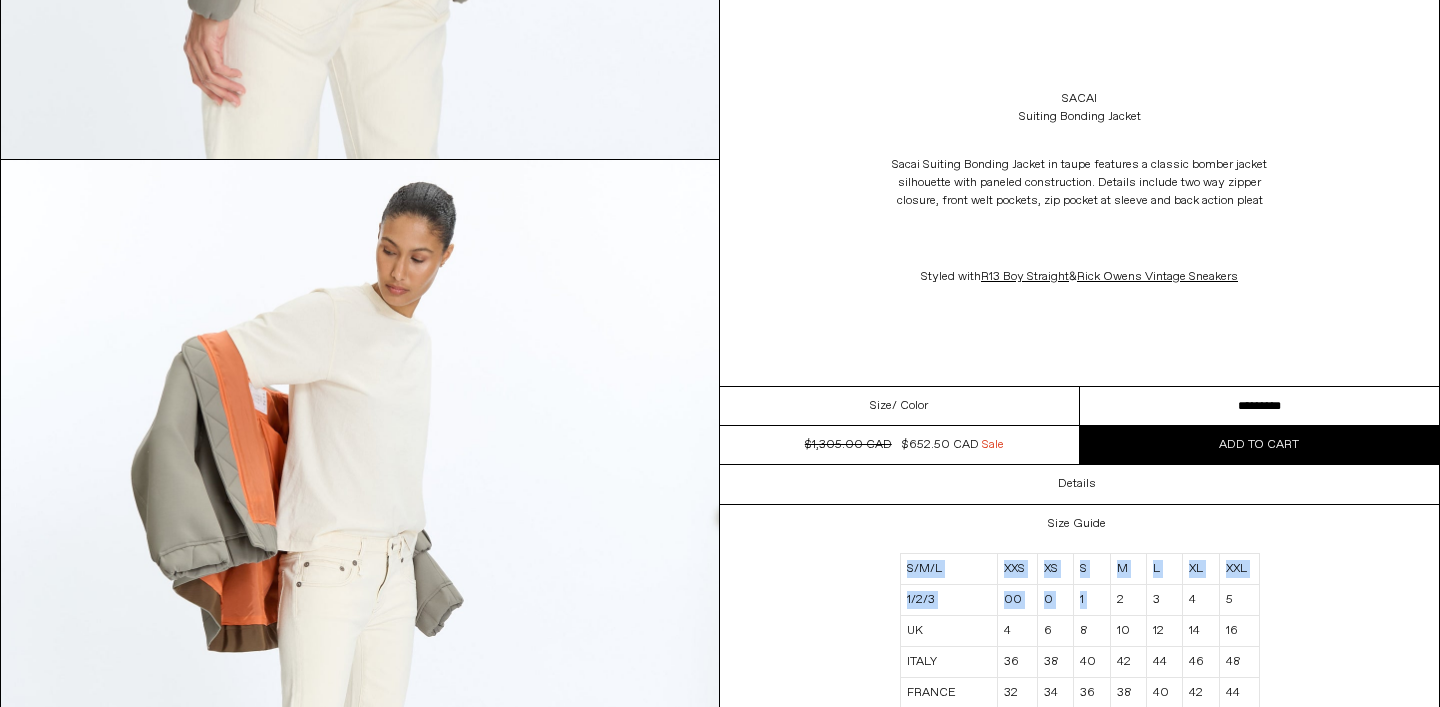 scroll, scrollTop: 3532, scrollLeft: 0, axis: vertical 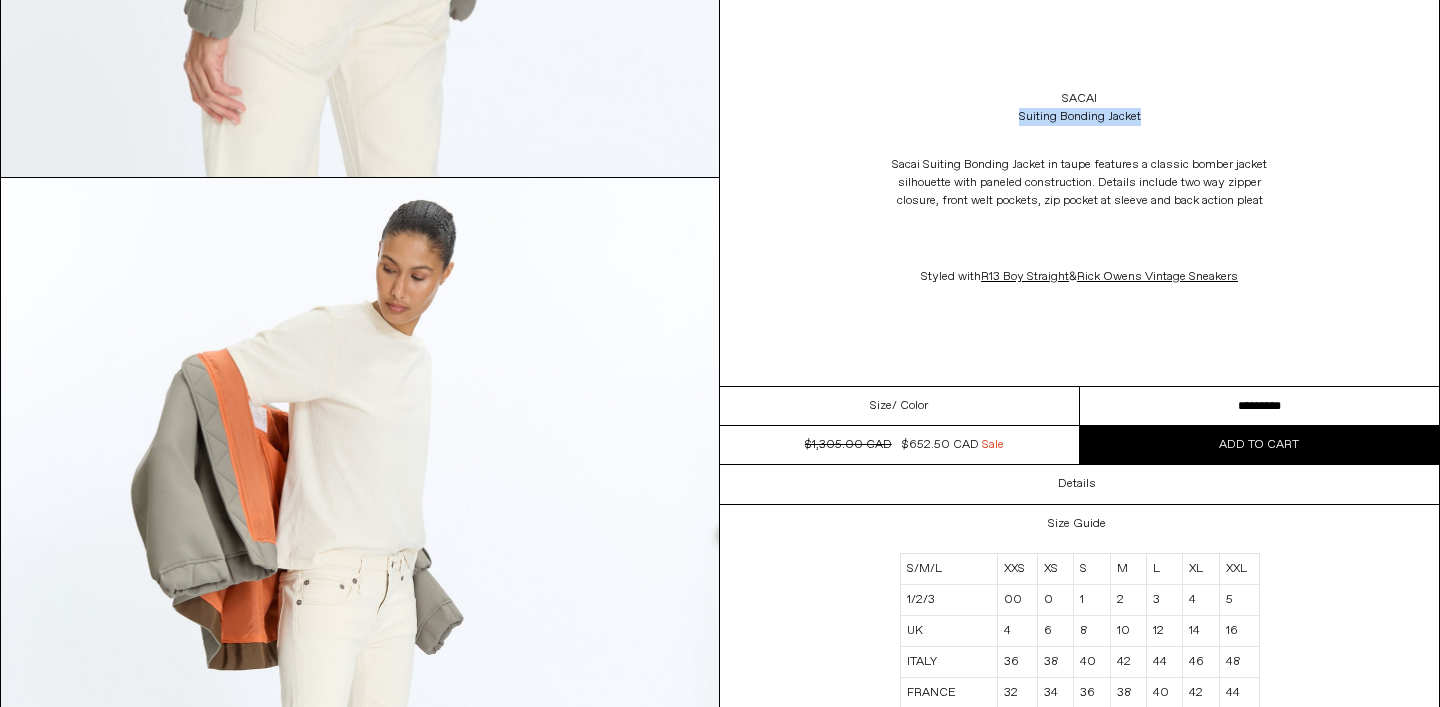 drag, startPoint x: 1009, startPoint y: 121, endPoint x: 1160, endPoint y: 118, distance: 151.0298 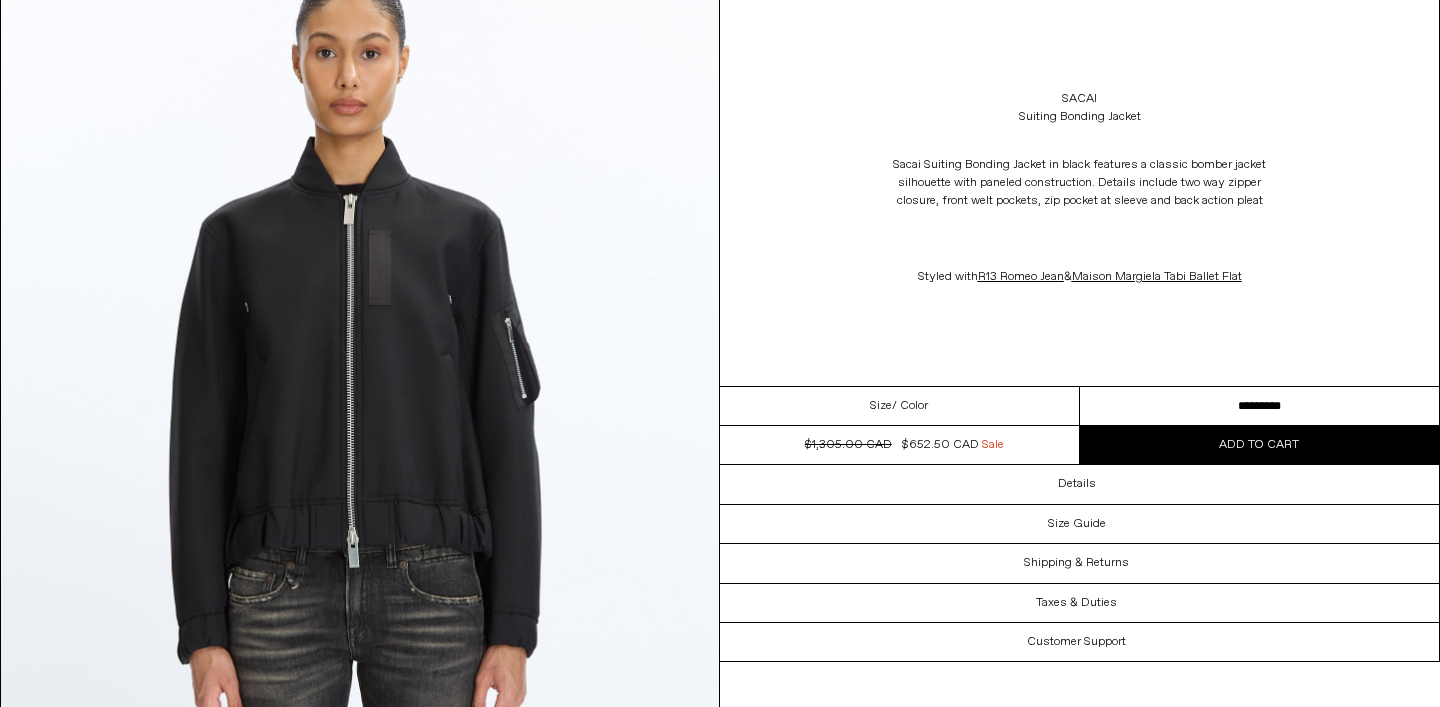scroll, scrollTop: 0, scrollLeft: 0, axis: both 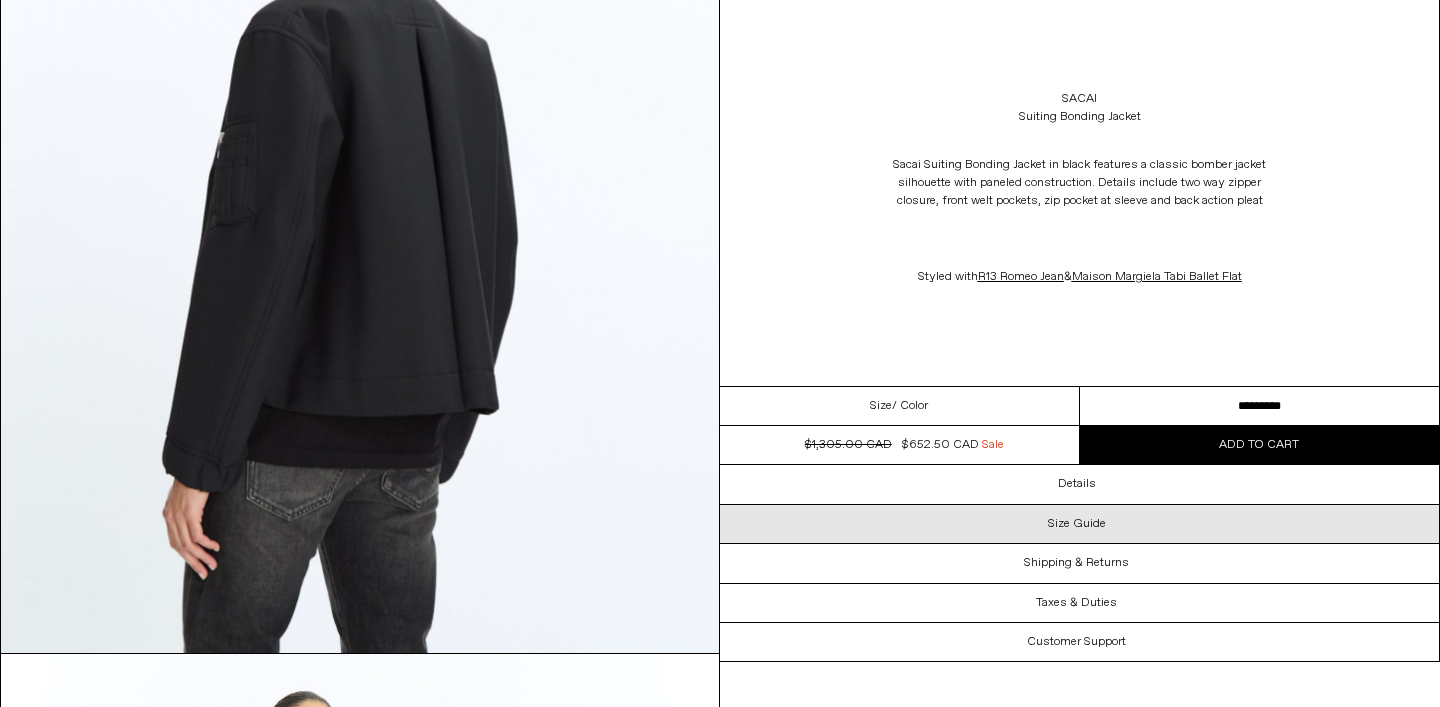 click on "Size Guide" at bounding box center (1079, 524) 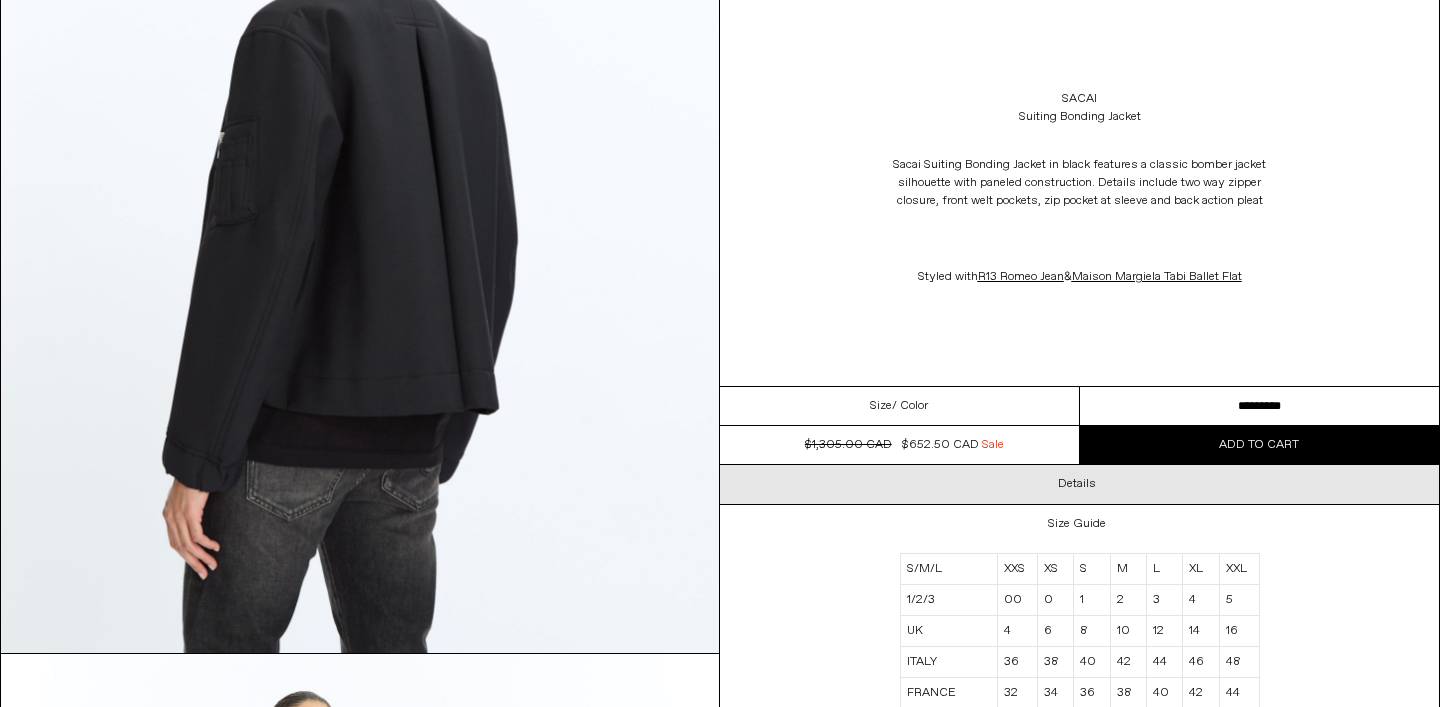 click on "Details" at bounding box center [1079, 484] 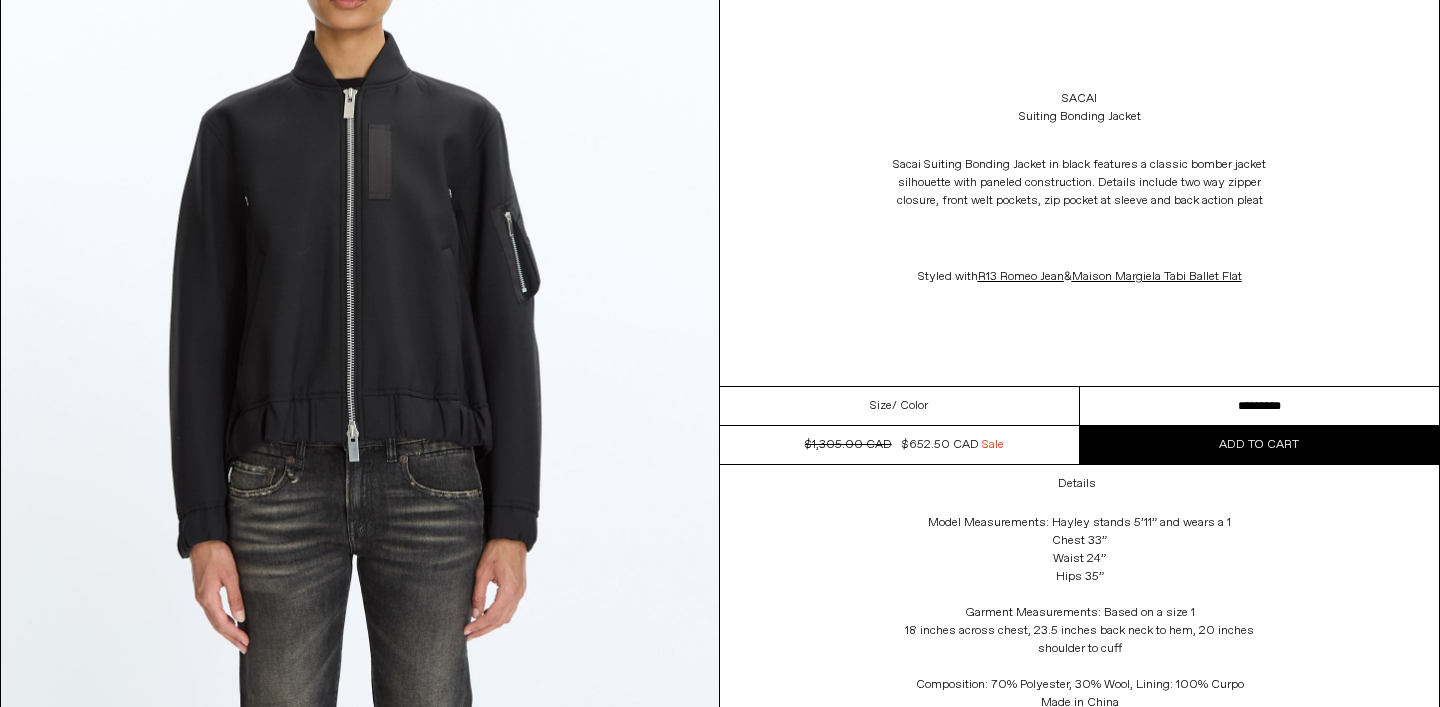 scroll, scrollTop: 153, scrollLeft: 0, axis: vertical 